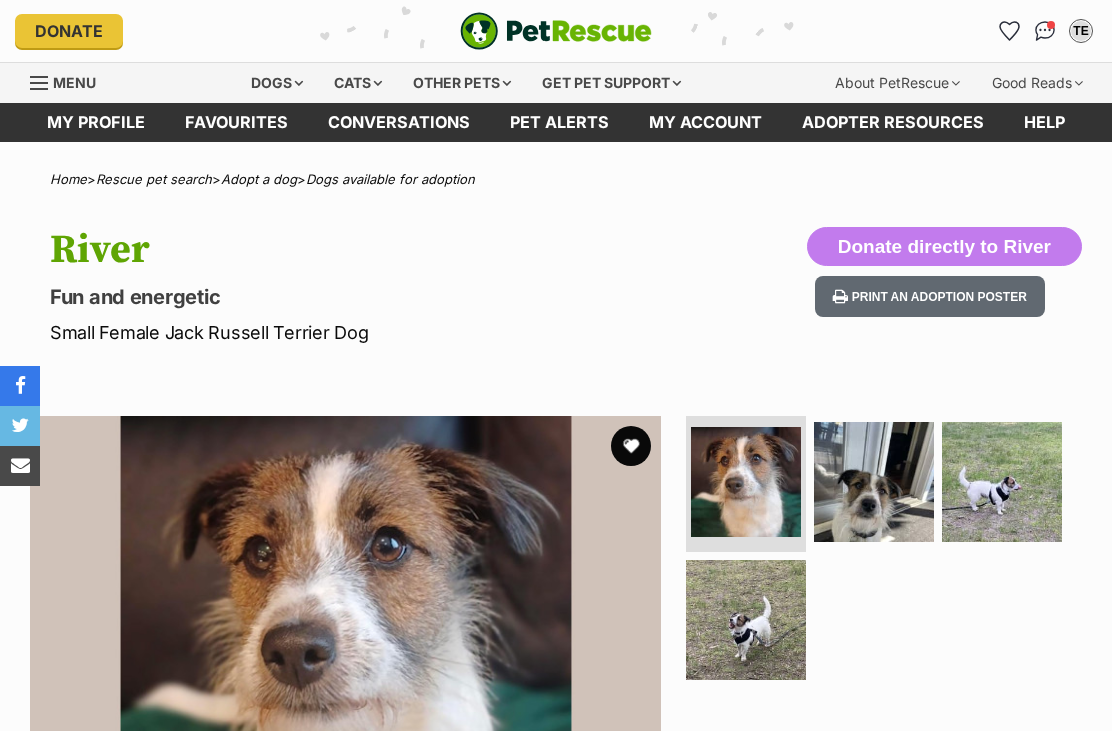 scroll, scrollTop: 0, scrollLeft: 0, axis: both 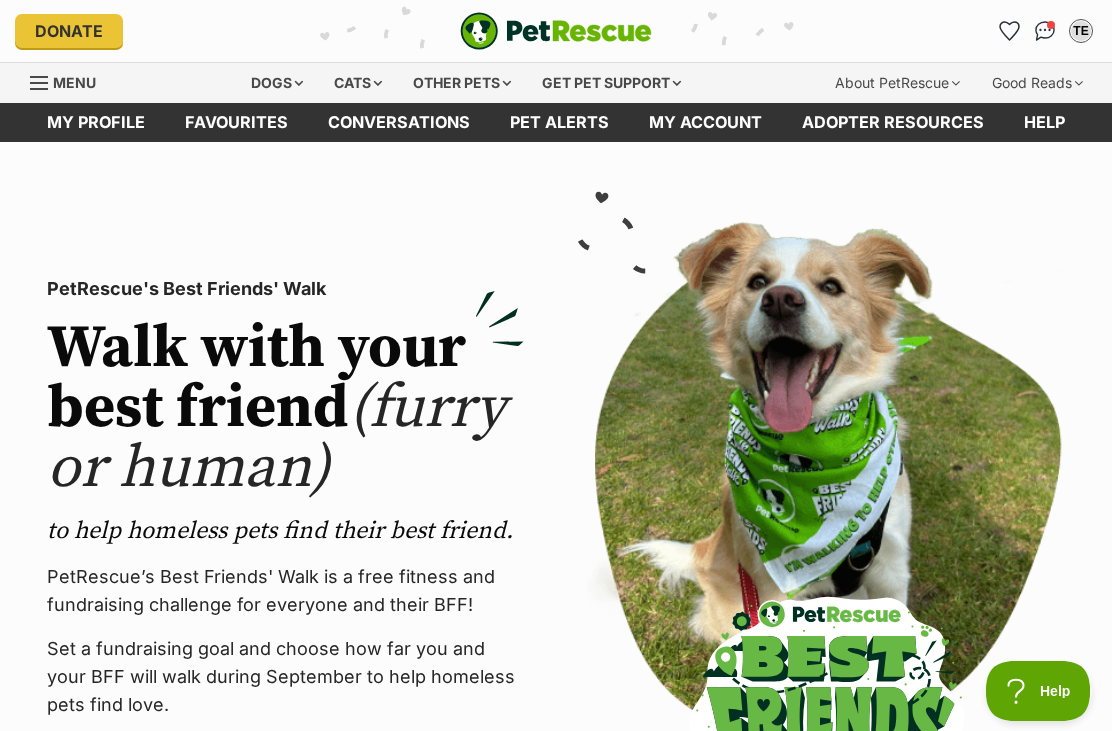 click on "Dogs" at bounding box center (277, 83) 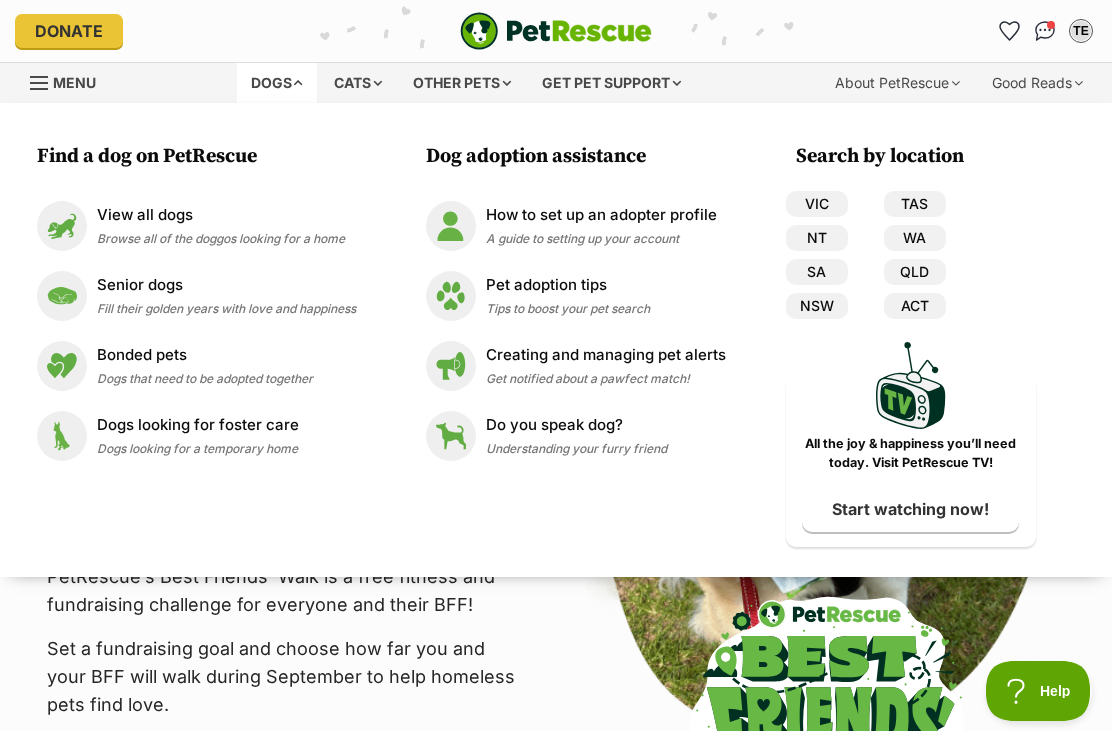 click on "View all dogs" at bounding box center (221, 215) 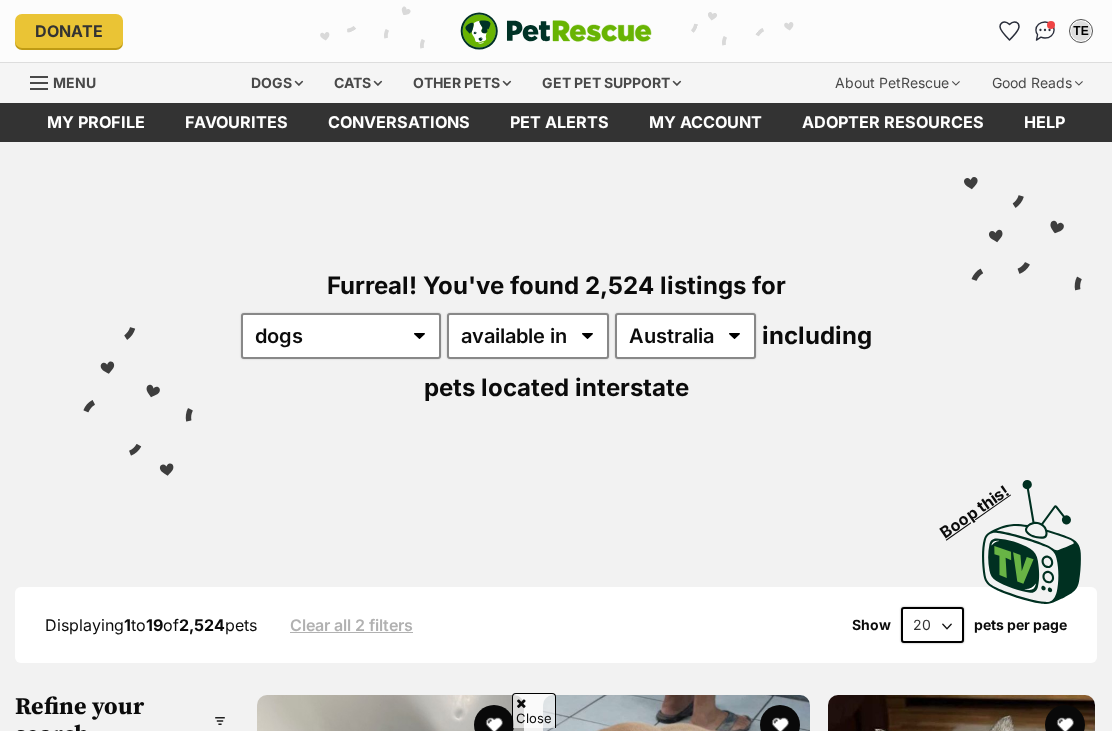scroll, scrollTop: 586, scrollLeft: 0, axis: vertical 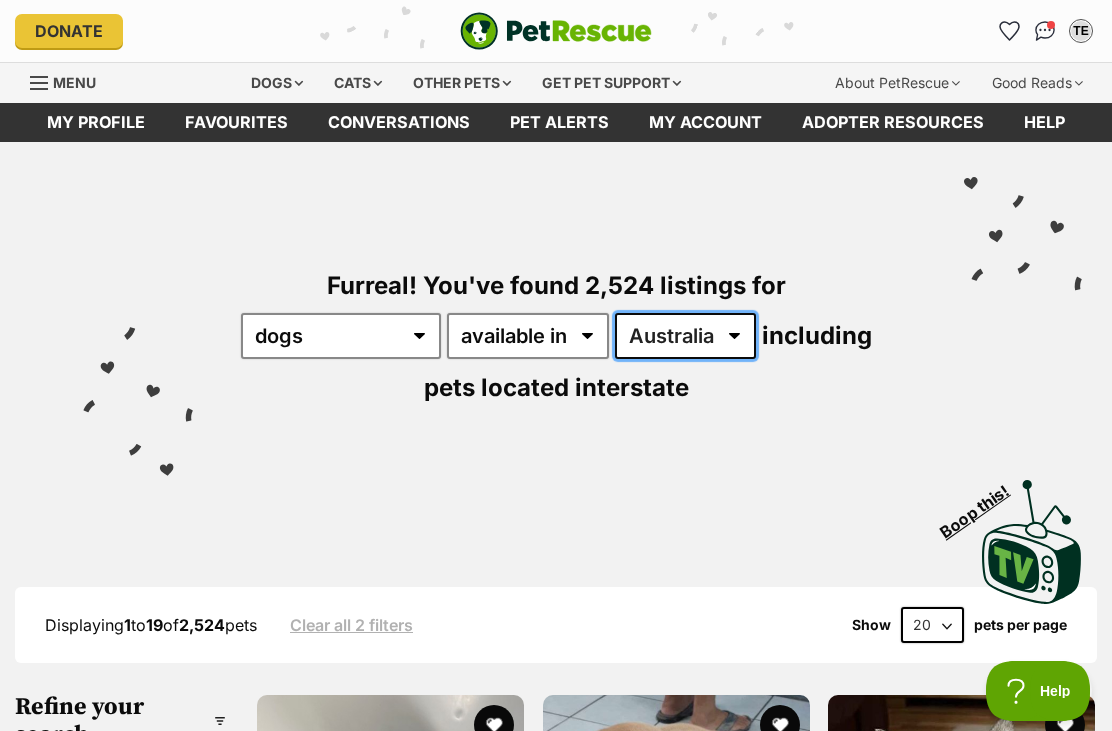 click on "Australia
ACT
NSW
NT
QLD
SA
TAS
VIC
WA" at bounding box center [685, 336] 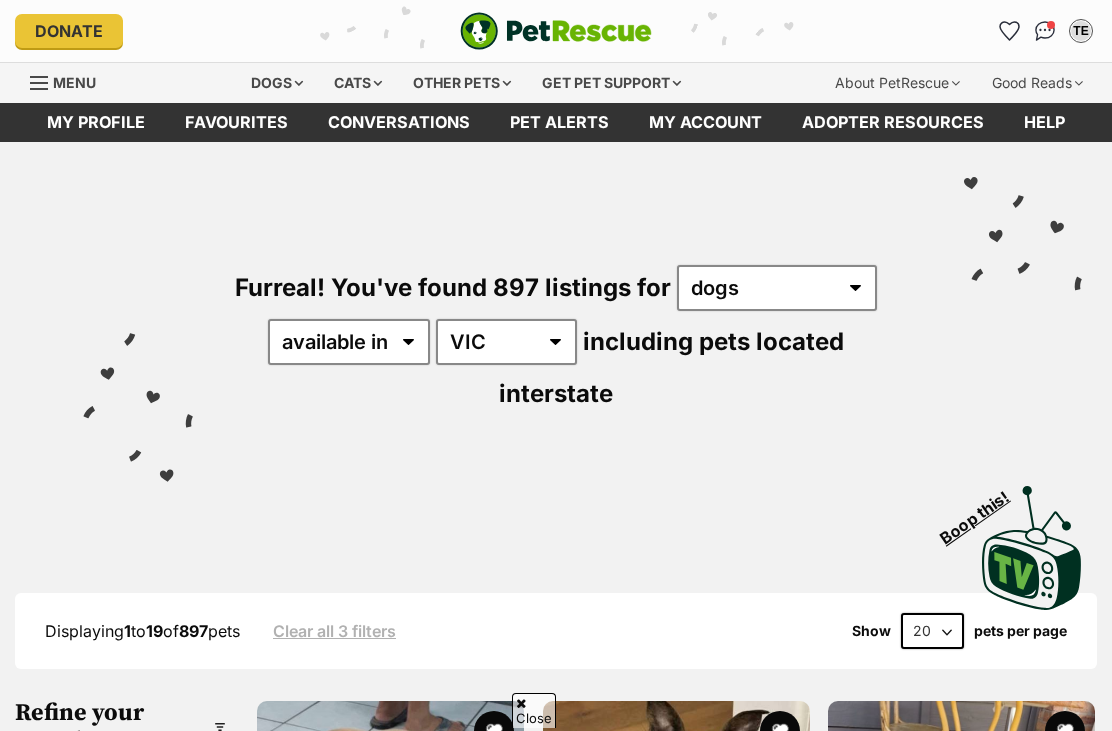 scroll, scrollTop: 712, scrollLeft: 0, axis: vertical 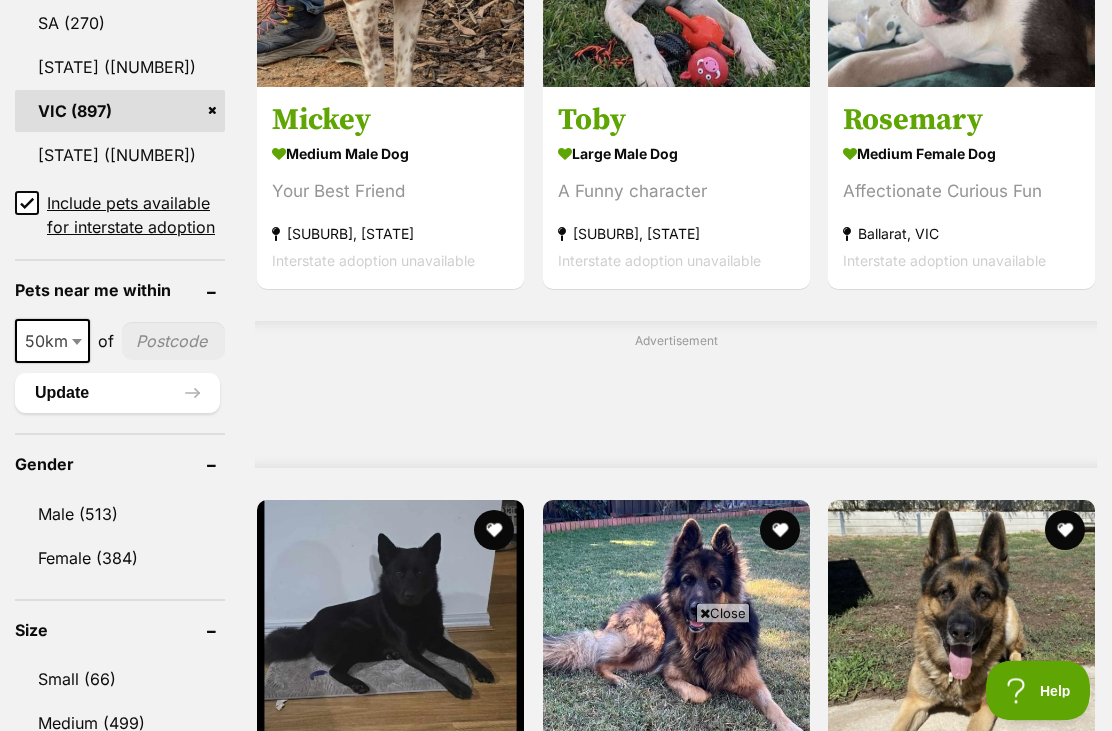 click on "Small (66)" at bounding box center (120, 680) 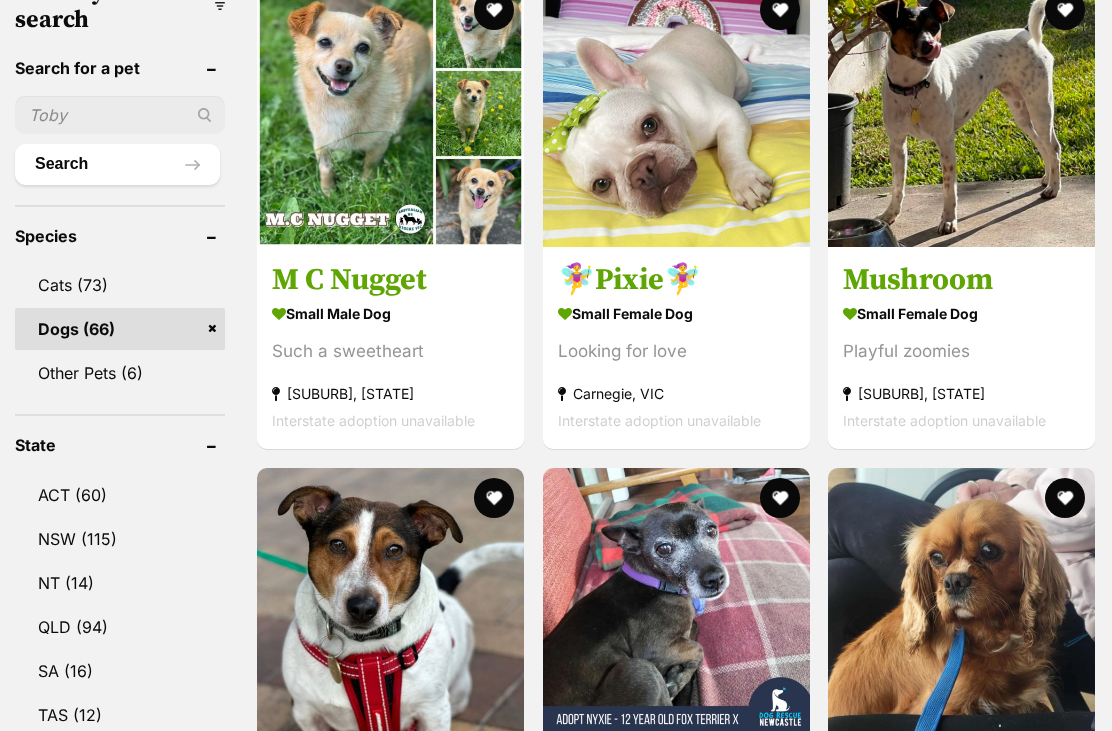 scroll, scrollTop: 804, scrollLeft: 0, axis: vertical 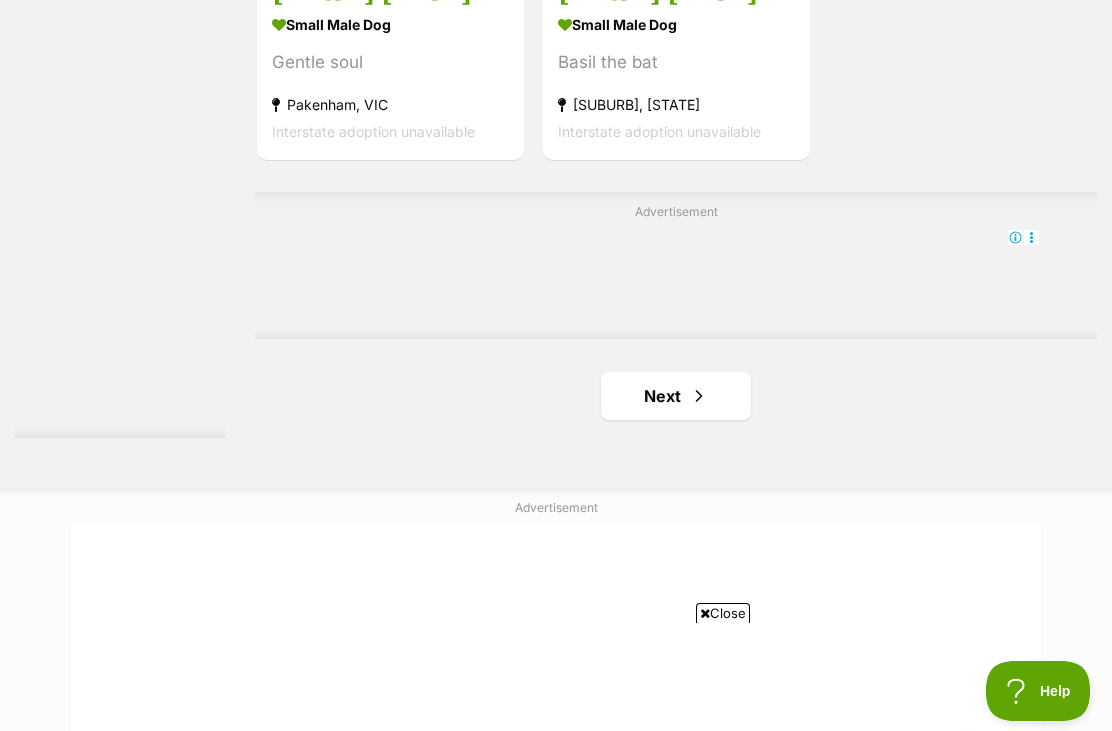 click on "Next" at bounding box center (676, 396) 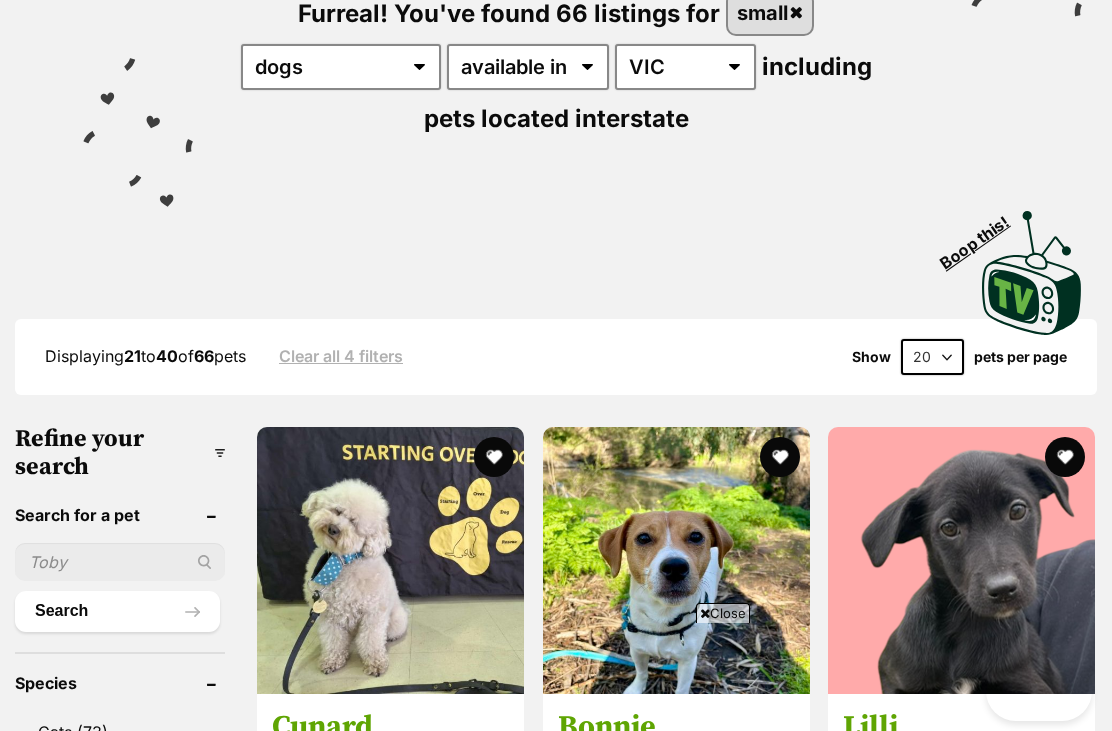 scroll, scrollTop: 568, scrollLeft: 0, axis: vertical 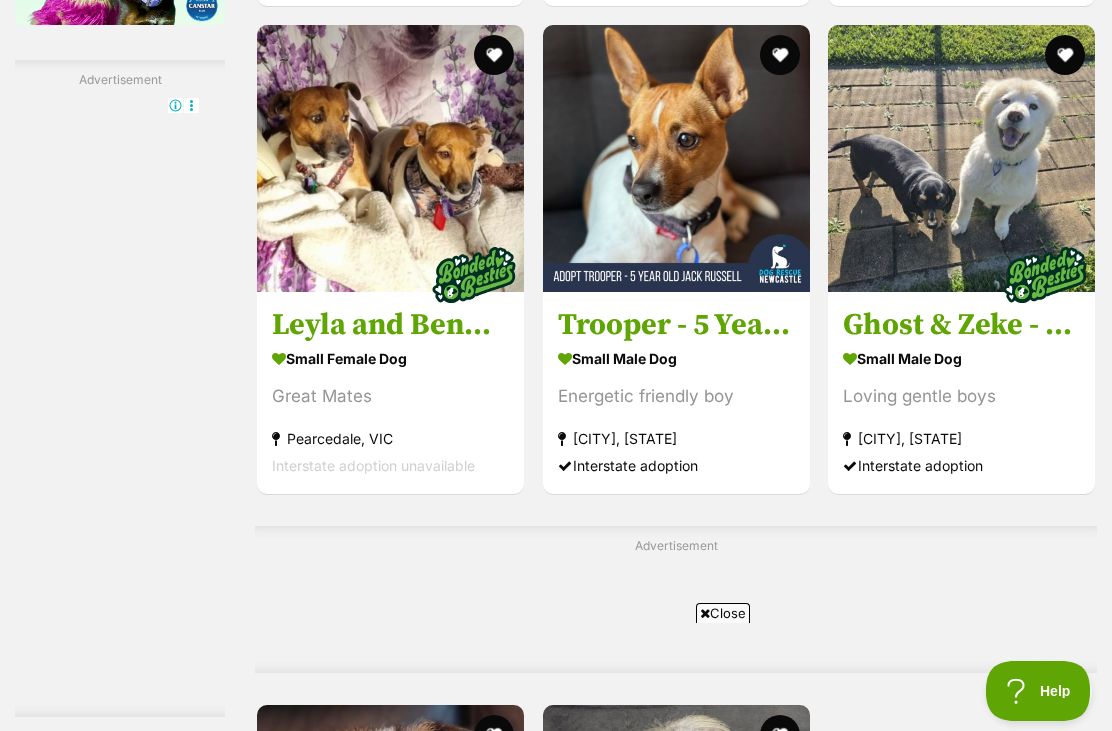 click on "small female Dog" at bounding box center (390, 358) 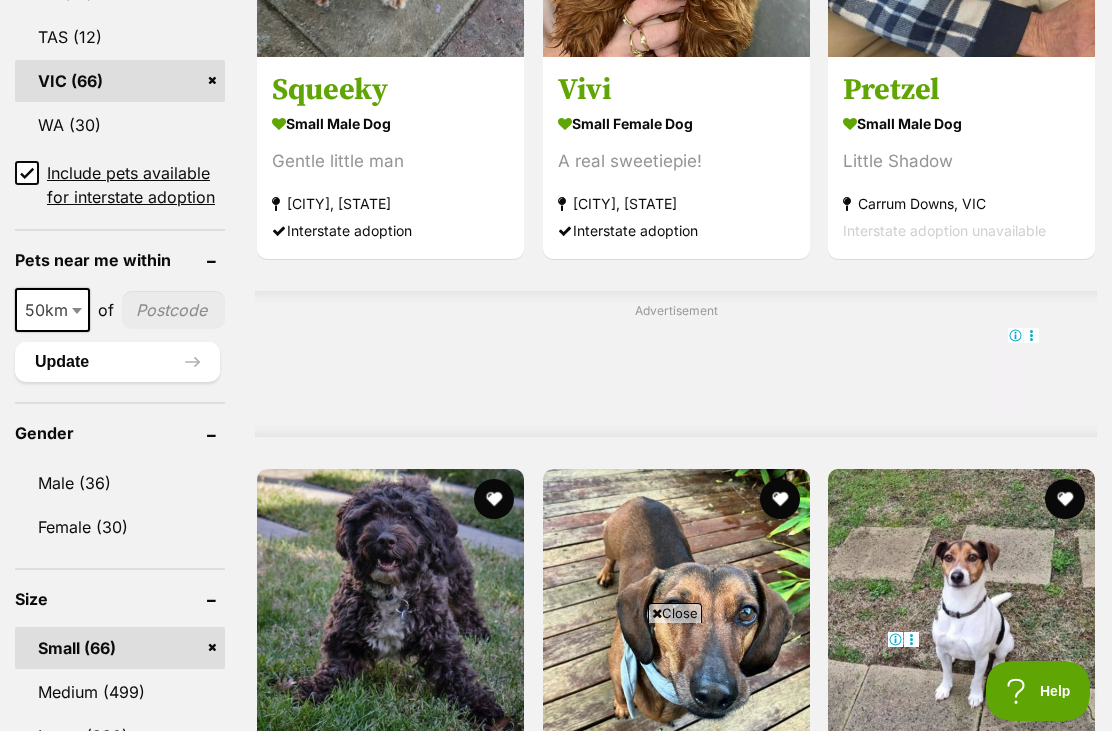 scroll, scrollTop: 1650, scrollLeft: 0, axis: vertical 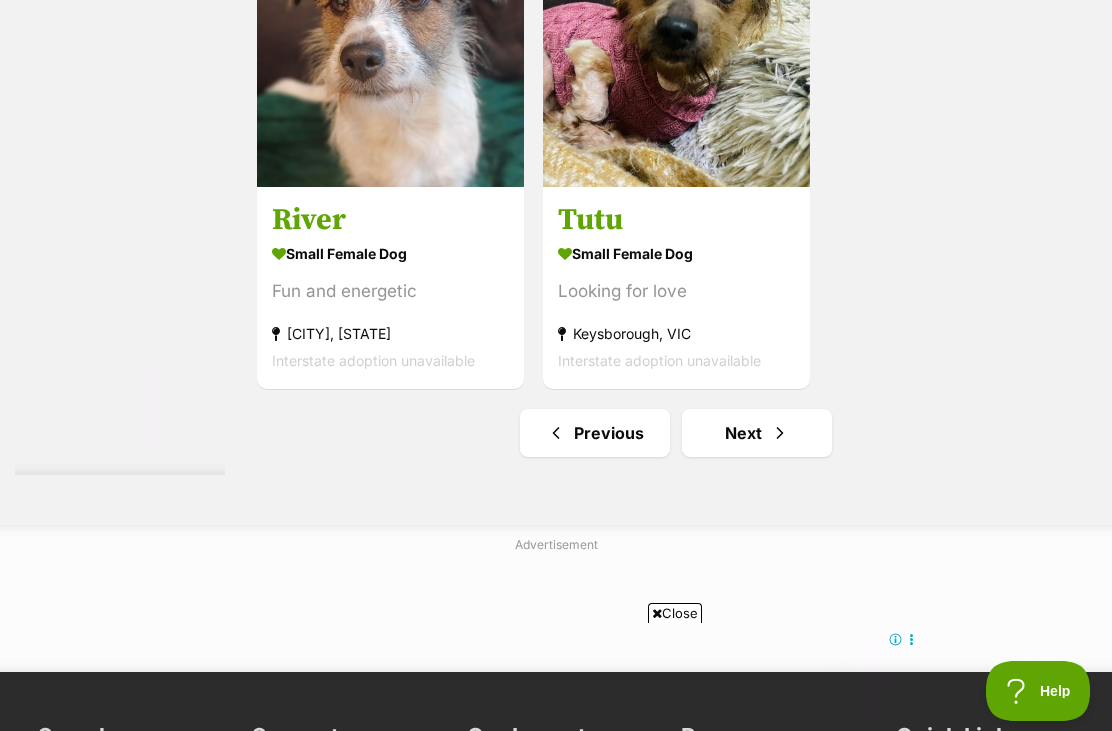 click on "Next" at bounding box center (757, 433) 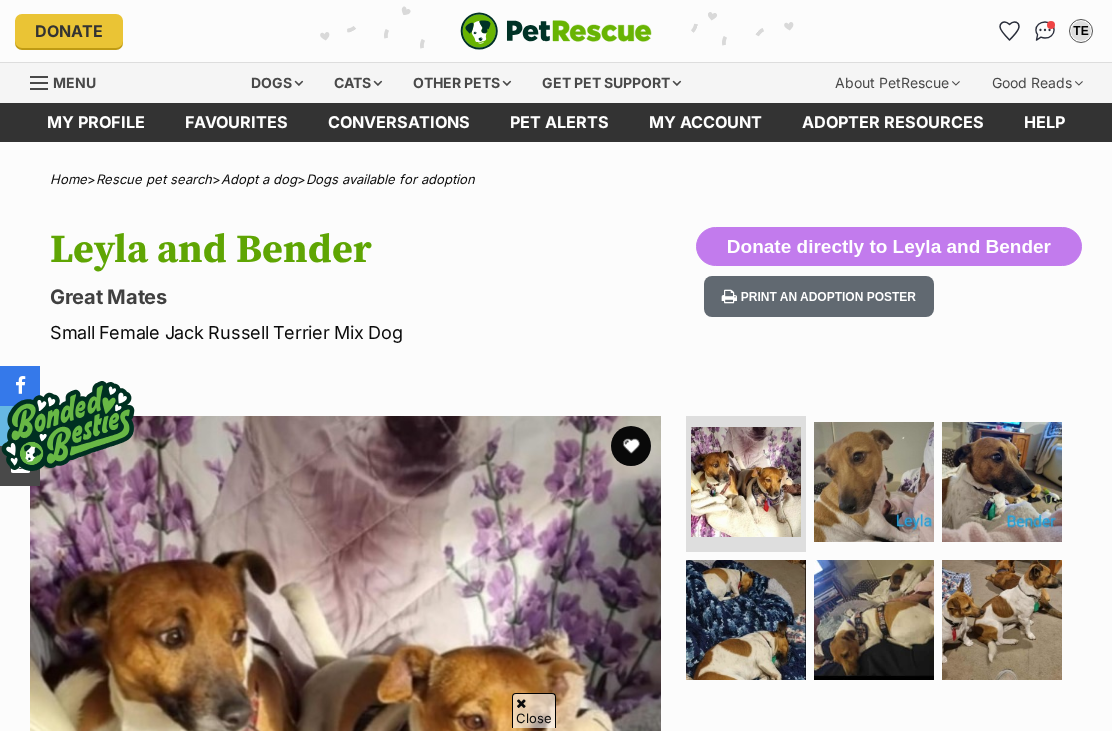 scroll, scrollTop: 146, scrollLeft: 0, axis: vertical 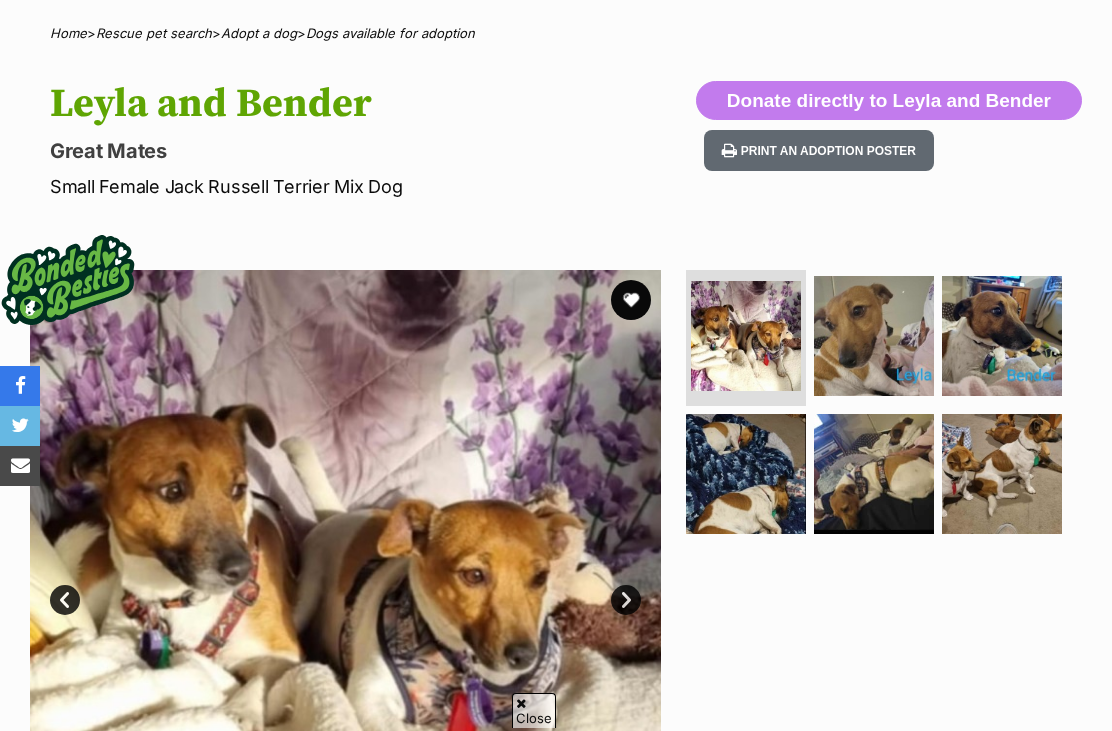click at bounding box center [345, 585] 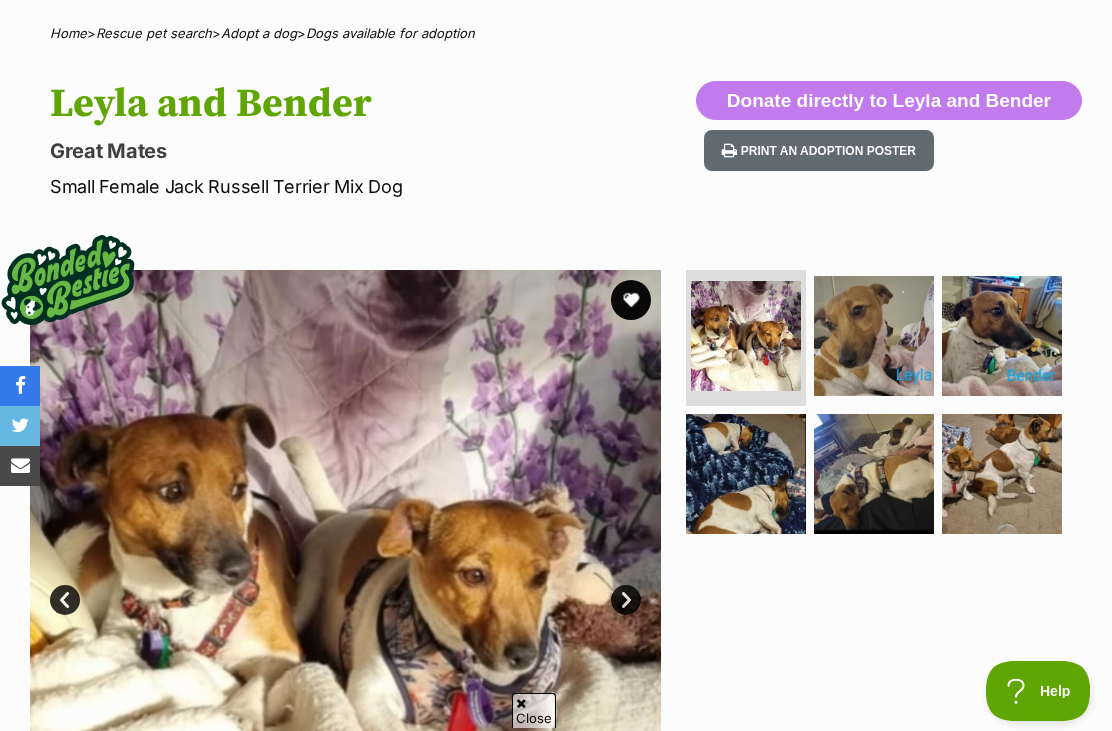 scroll, scrollTop: 0, scrollLeft: 0, axis: both 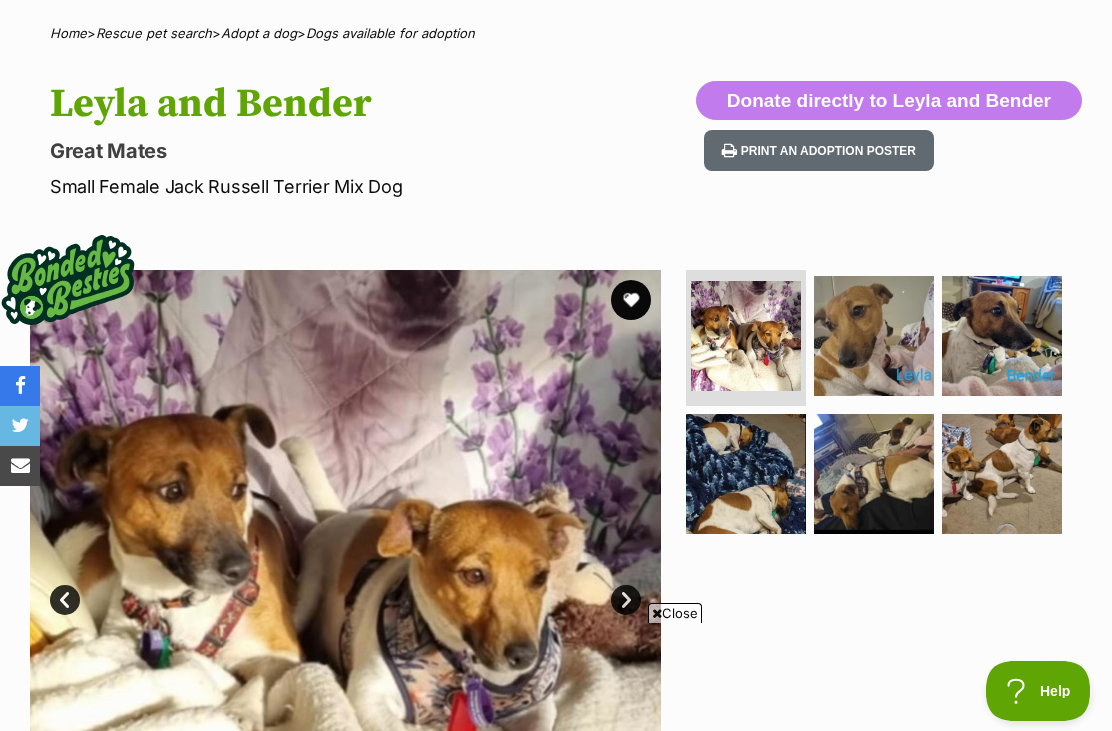 click on "Next" at bounding box center (626, 600) 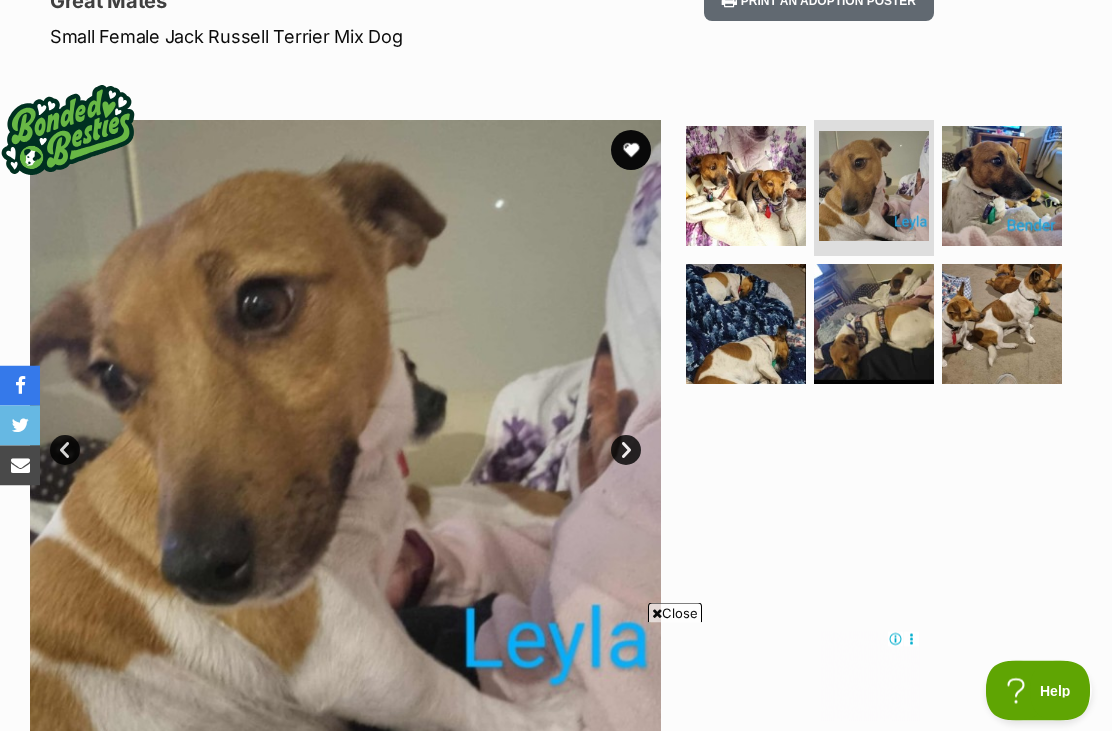 scroll, scrollTop: 338, scrollLeft: 0, axis: vertical 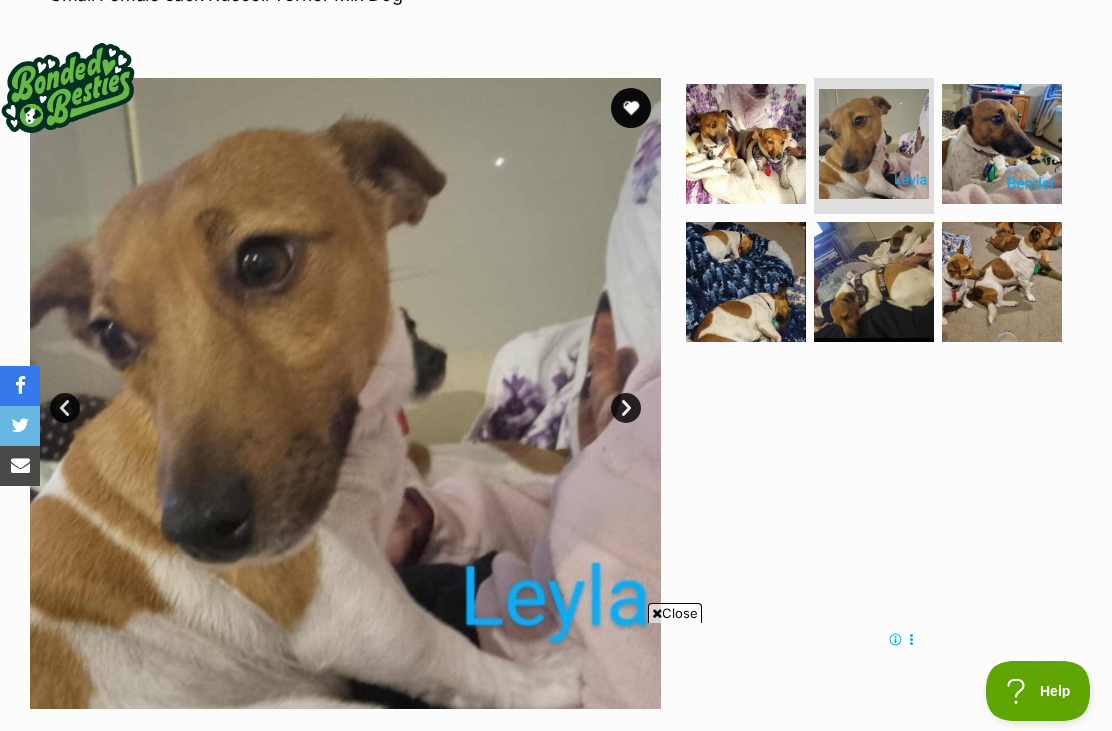 click on "Next" at bounding box center (626, 408) 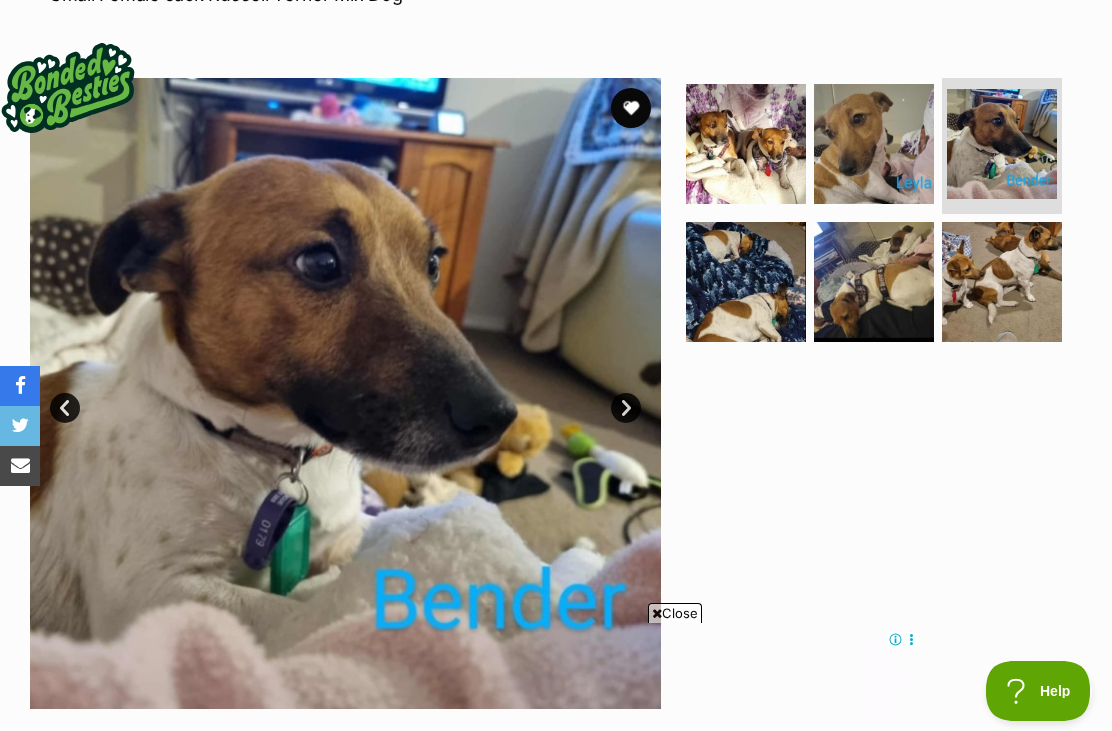 click on "Next" at bounding box center [626, 408] 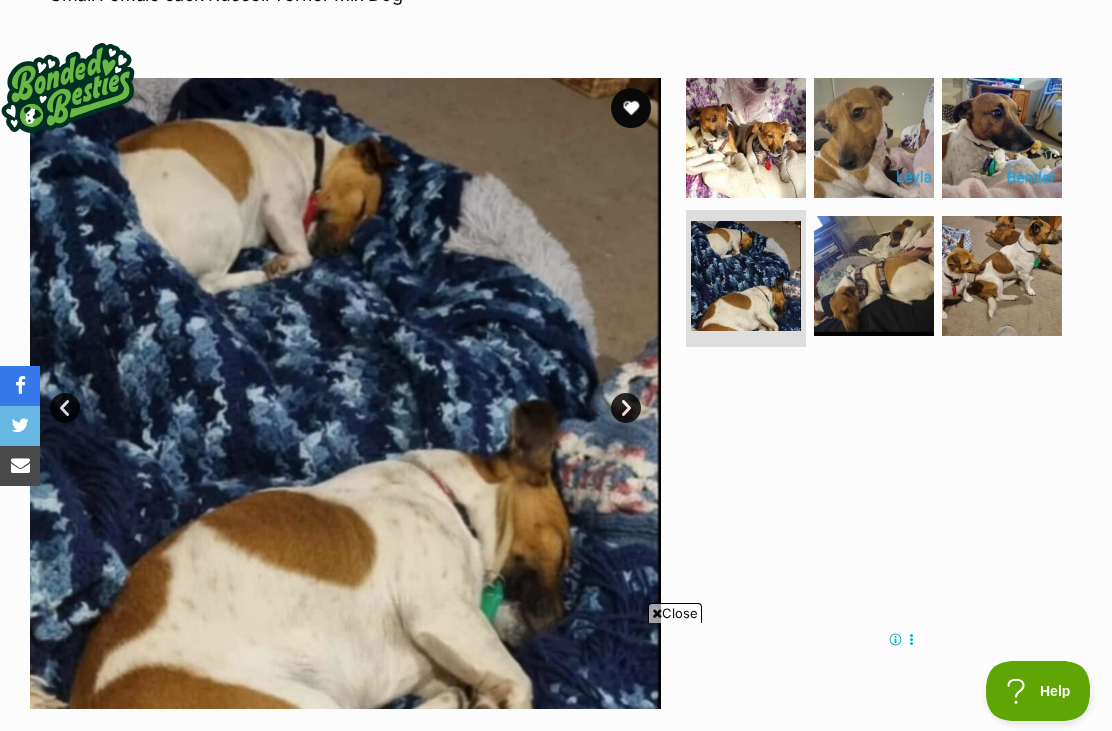 click on "Next" at bounding box center [626, 408] 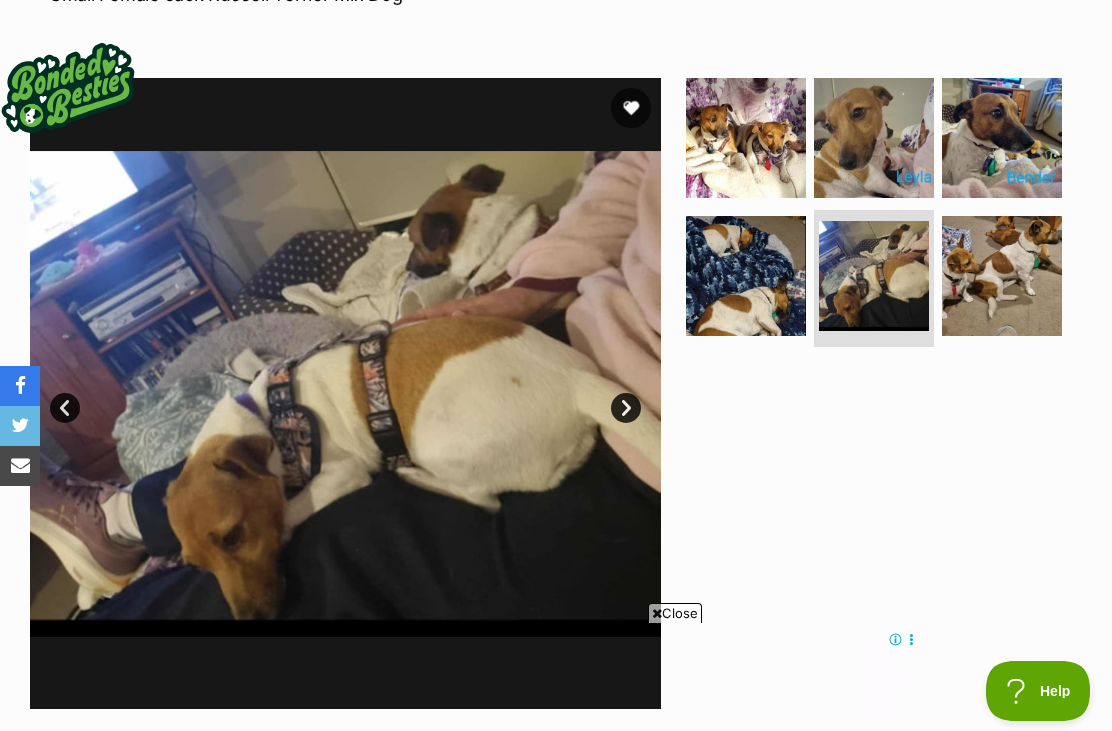 click on "Next" at bounding box center [626, 408] 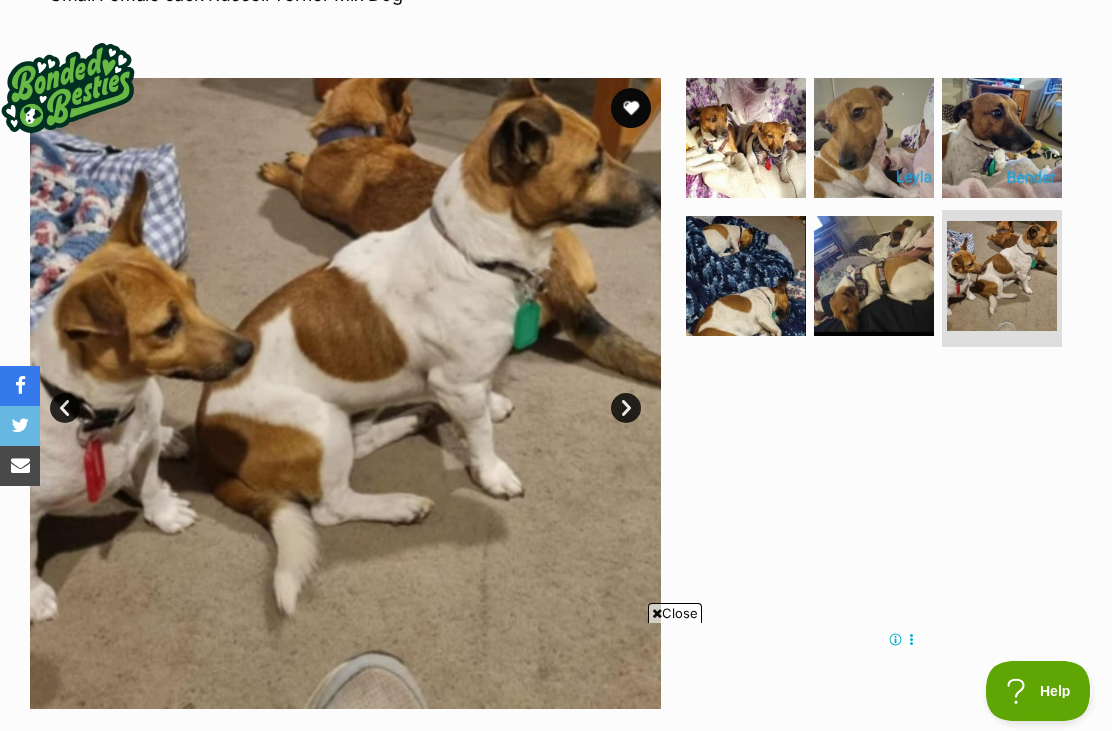 click on "Next" at bounding box center (626, 408) 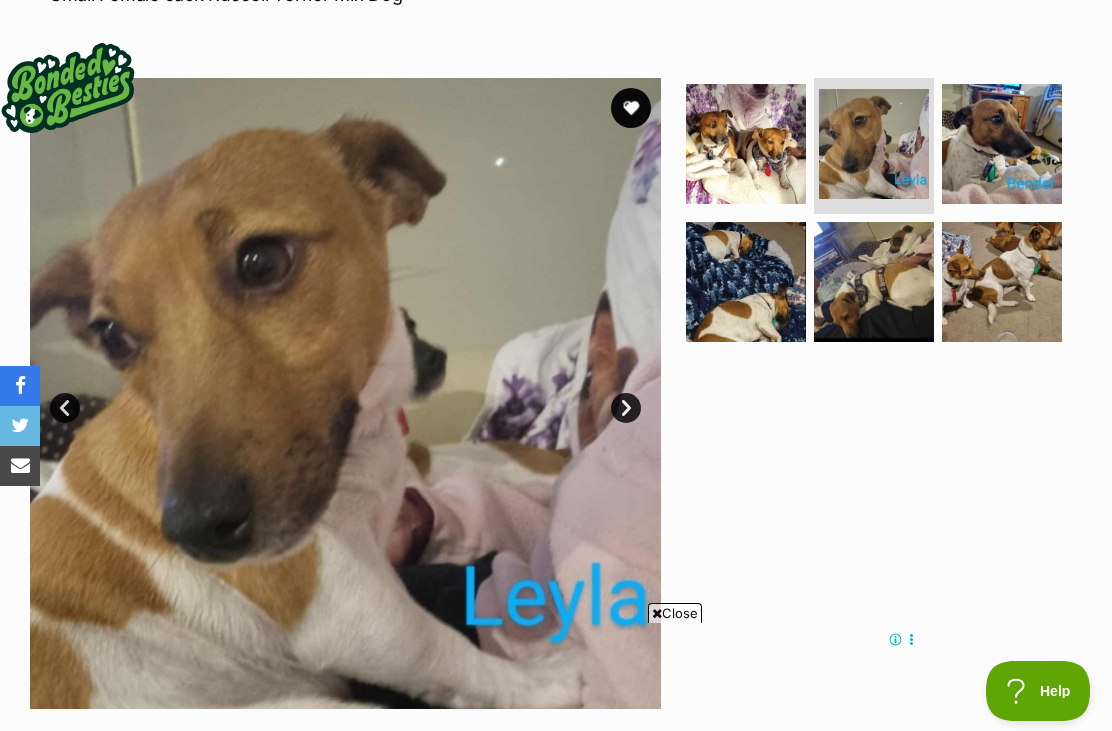 scroll, scrollTop: 0, scrollLeft: 0, axis: both 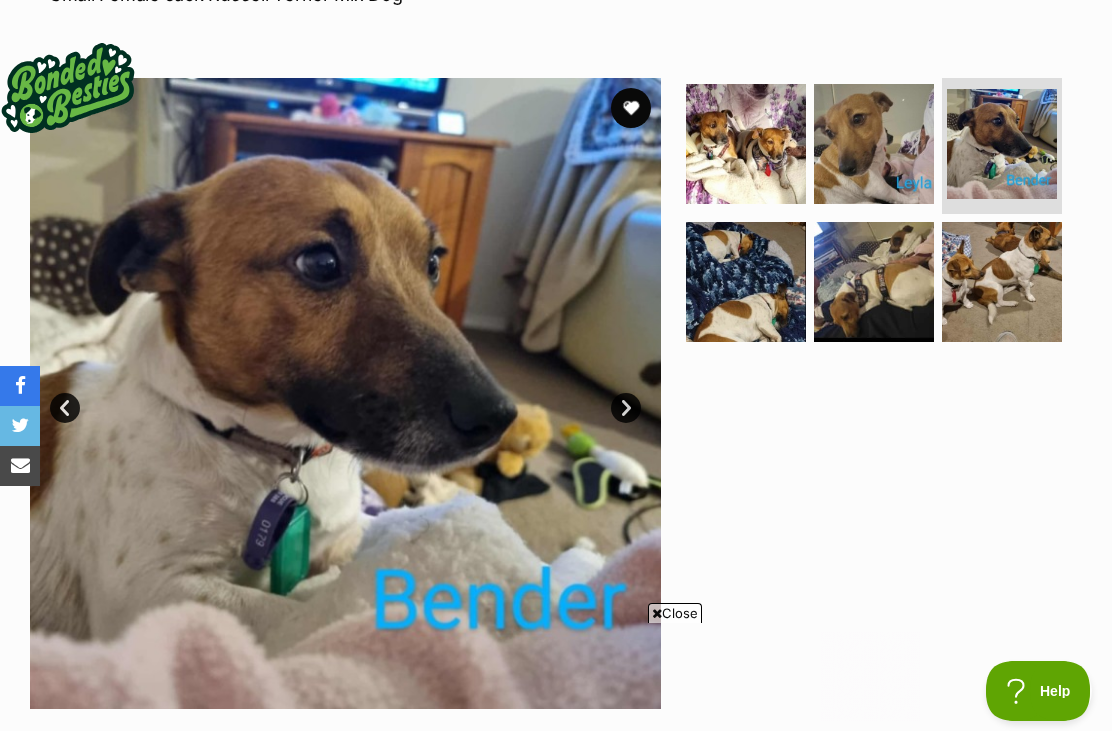 click at bounding box center [874, 144] 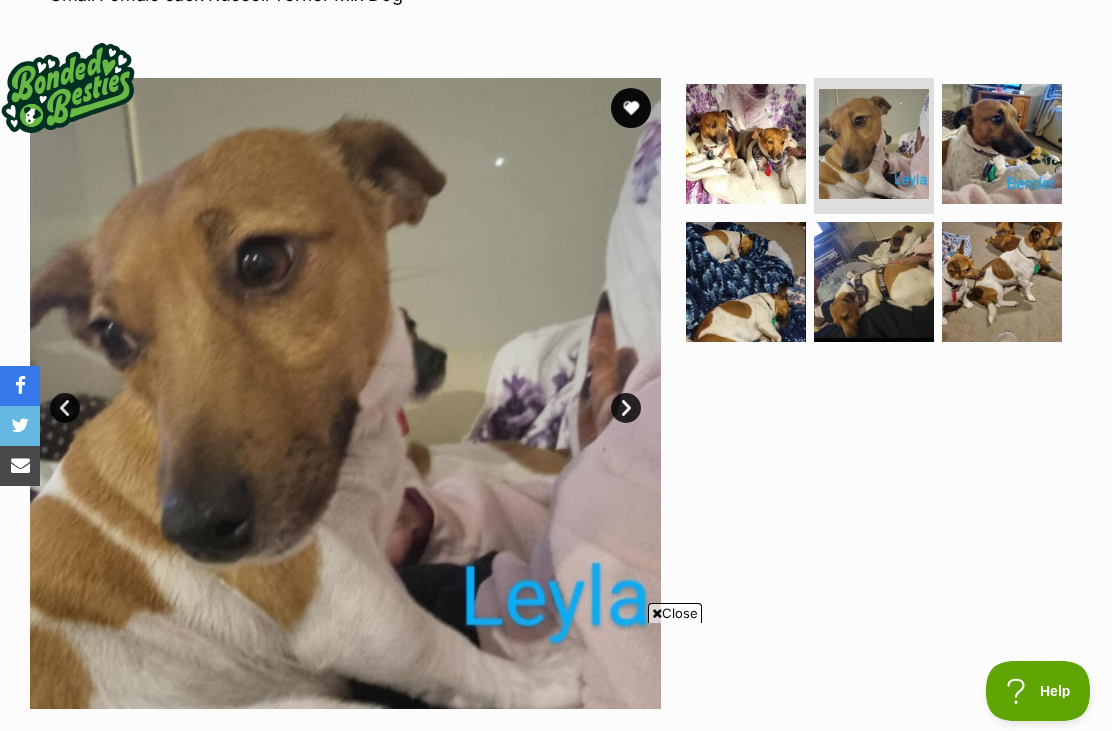 click at bounding box center (1002, 282) 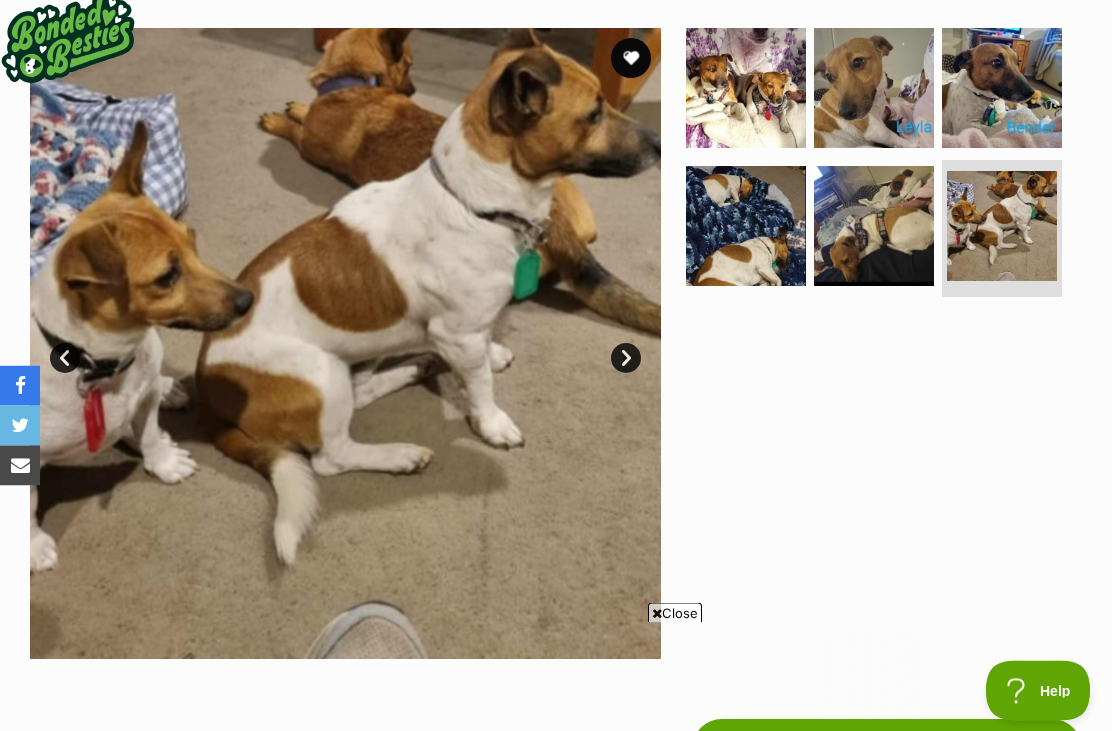 scroll, scrollTop: 388, scrollLeft: 0, axis: vertical 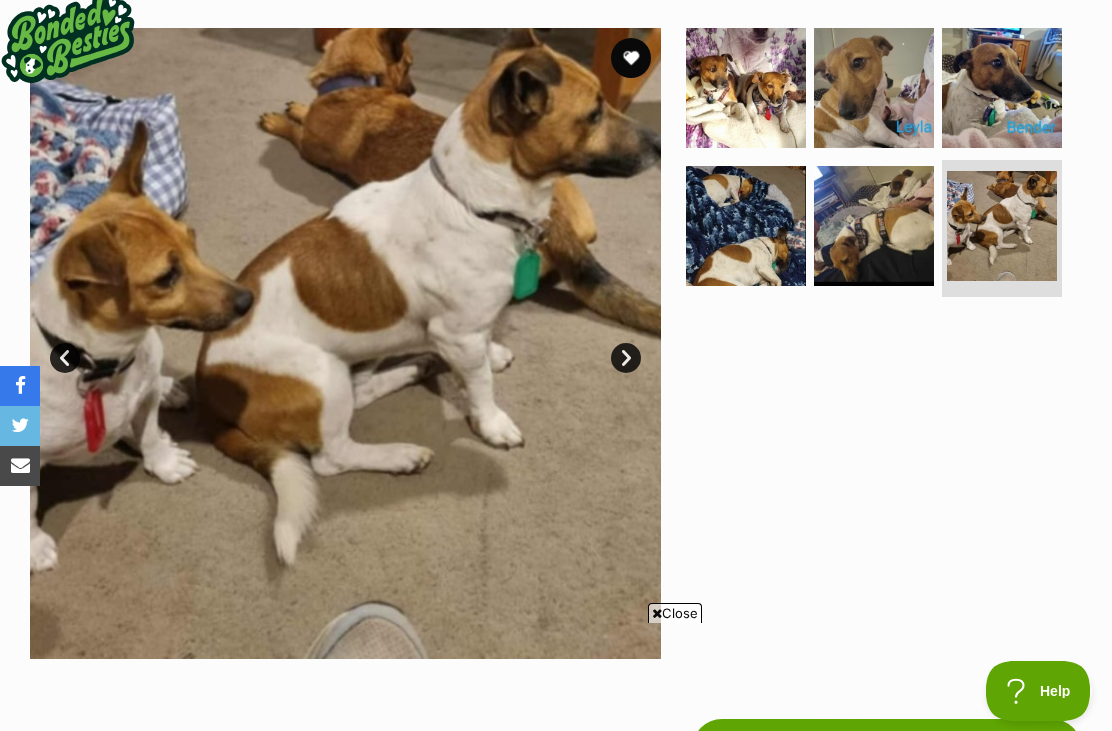 click at bounding box center (746, 88) 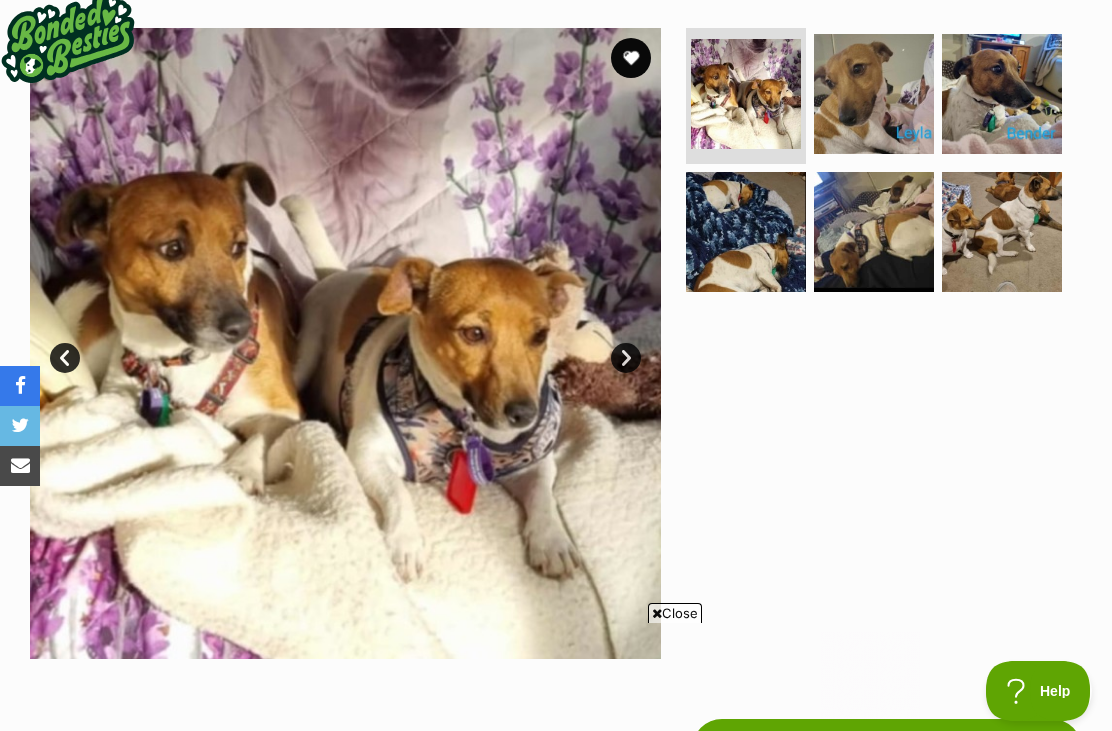 click at bounding box center [874, 94] 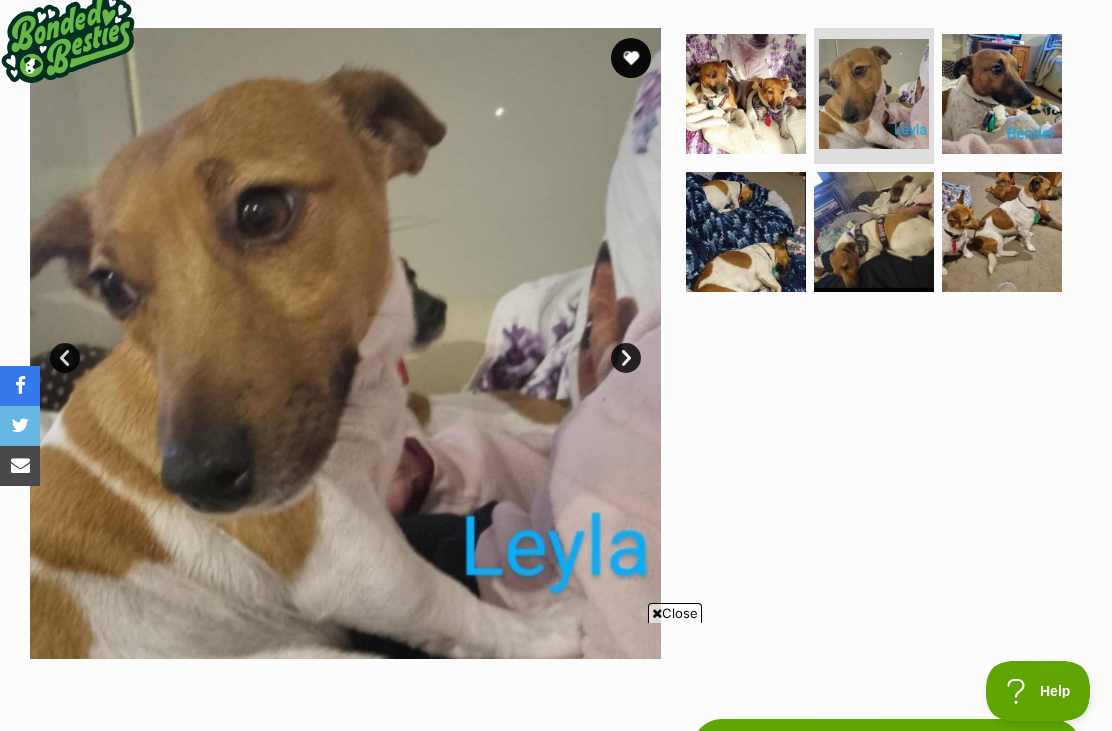 click at bounding box center (1002, 94) 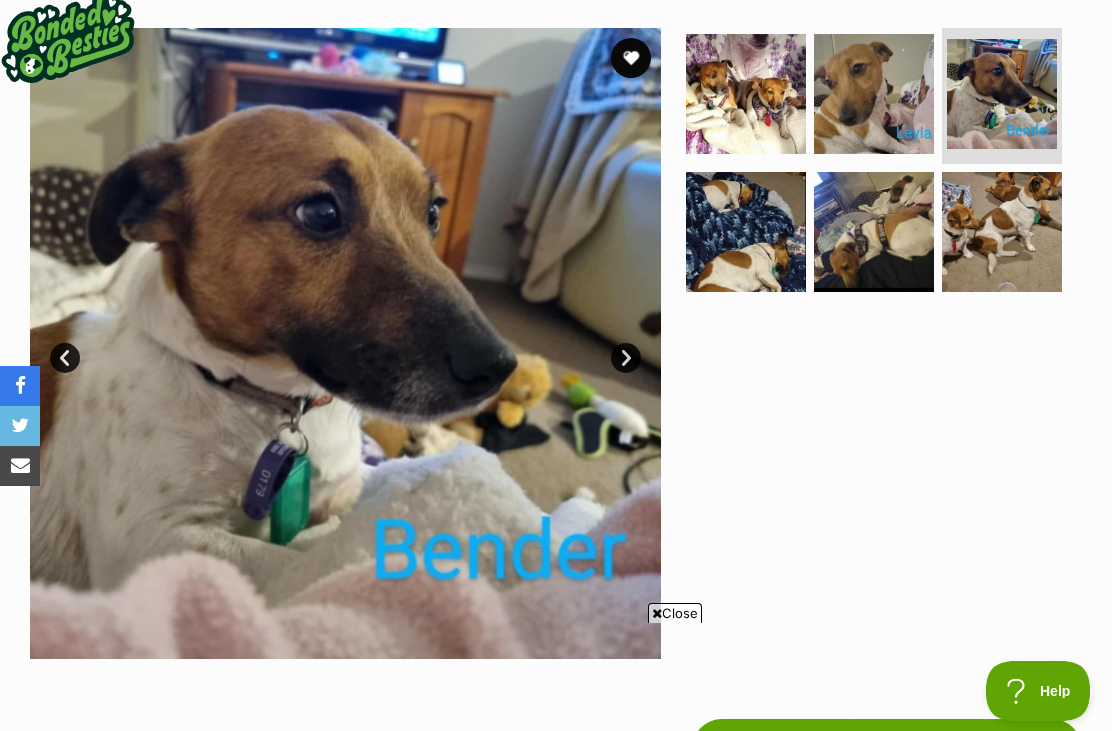 click on "Prev" at bounding box center (65, 358) 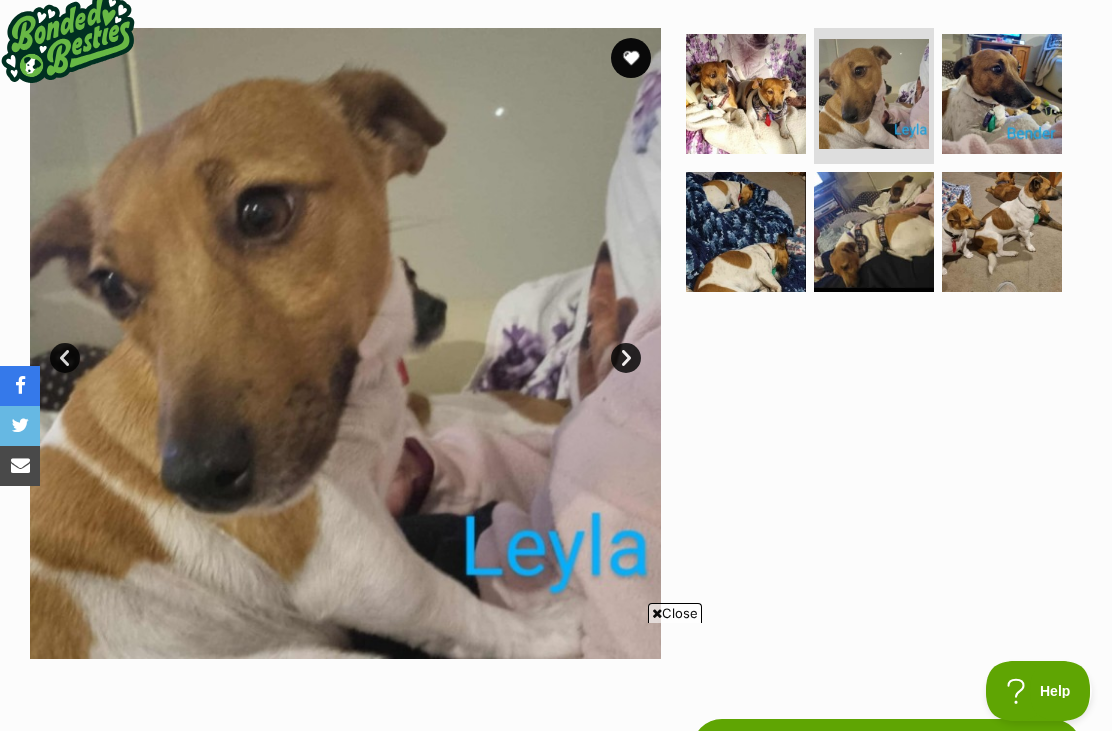 scroll, scrollTop: 0, scrollLeft: 0, axis: both 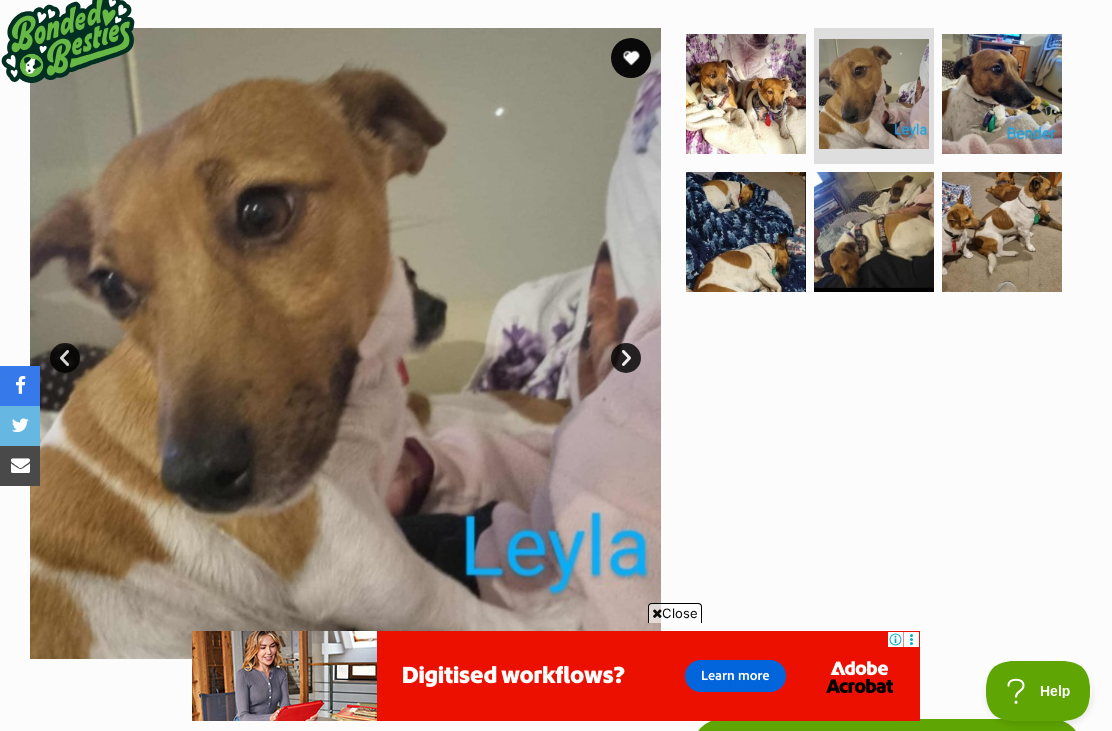 click on "Next" at bounding box center (626, 358) 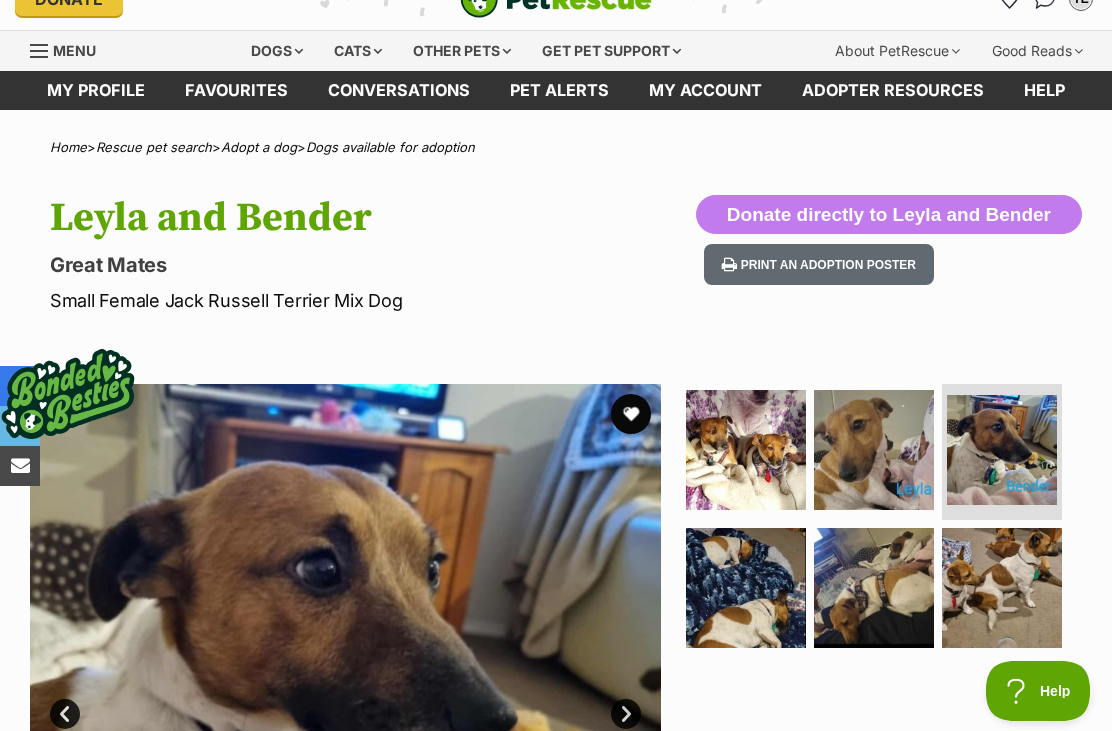 click at bounding box center (746, 450) 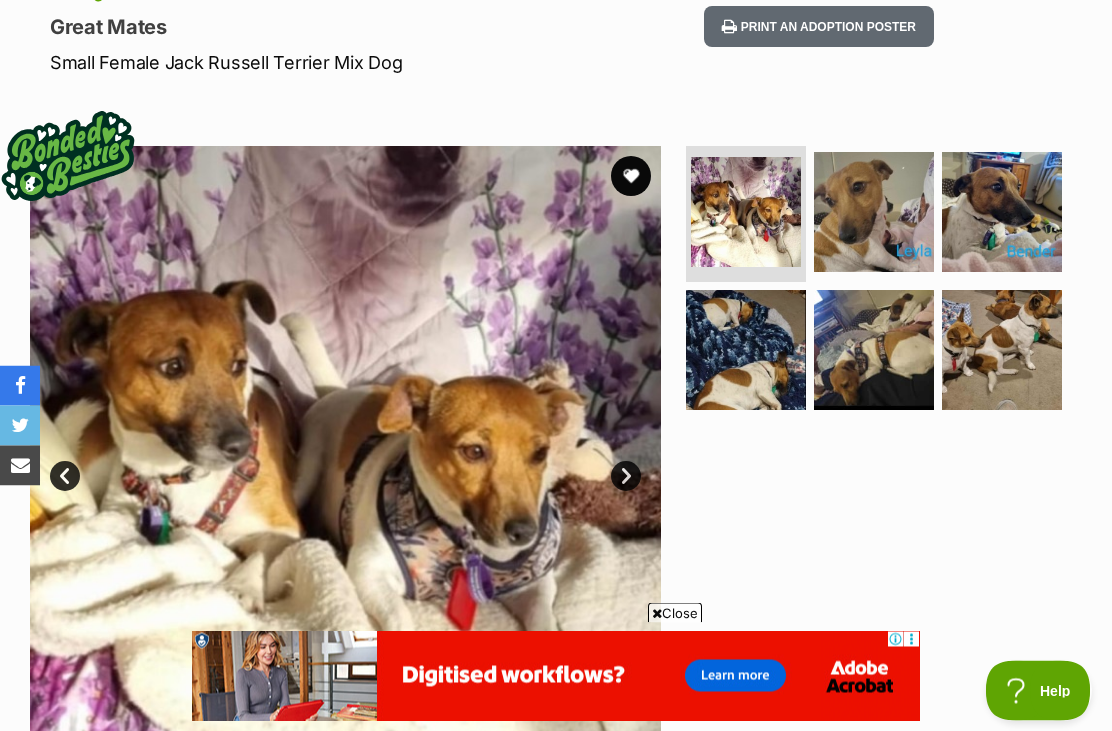scroll, scrollTop: 270, scrollLeft: 0, axis: vertical 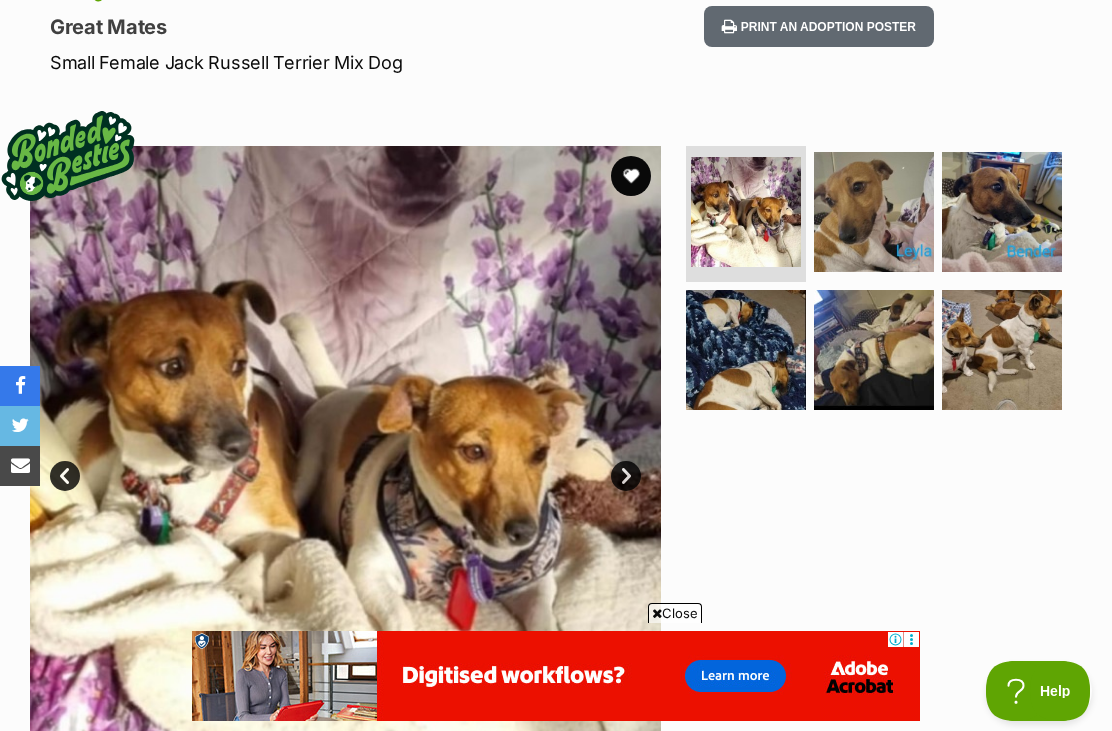 click at bounding box center [874, 212] 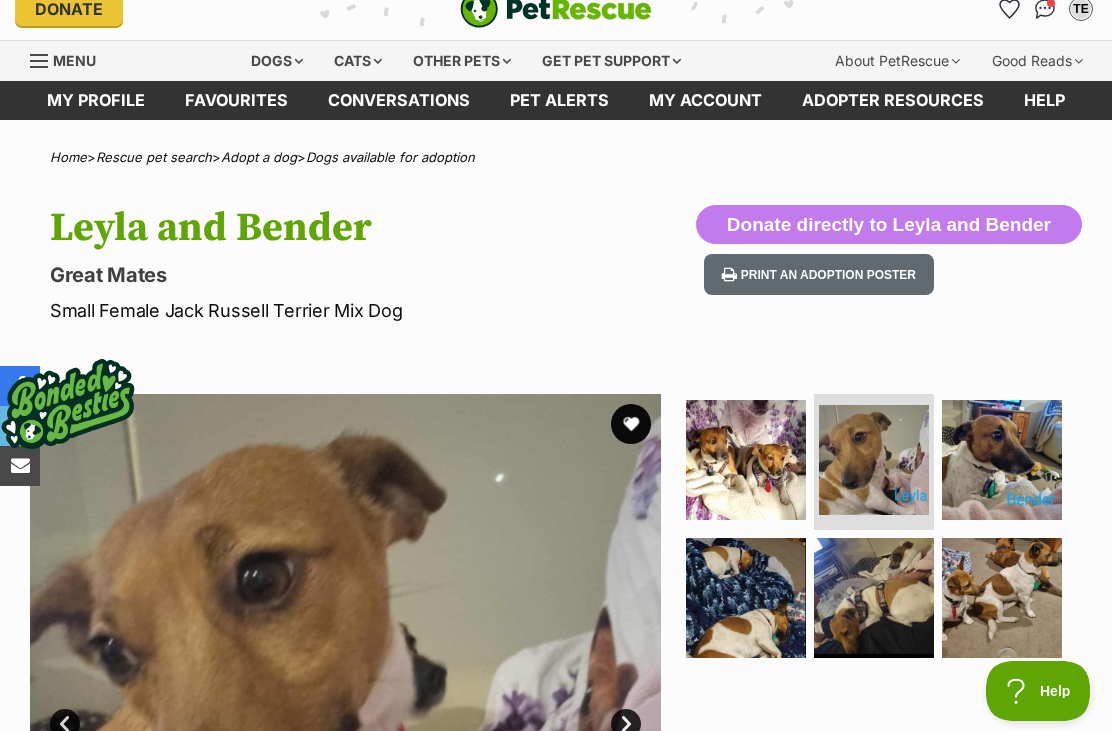 scroll, scrollTop: 0, scrollLeft: 0, axis: both 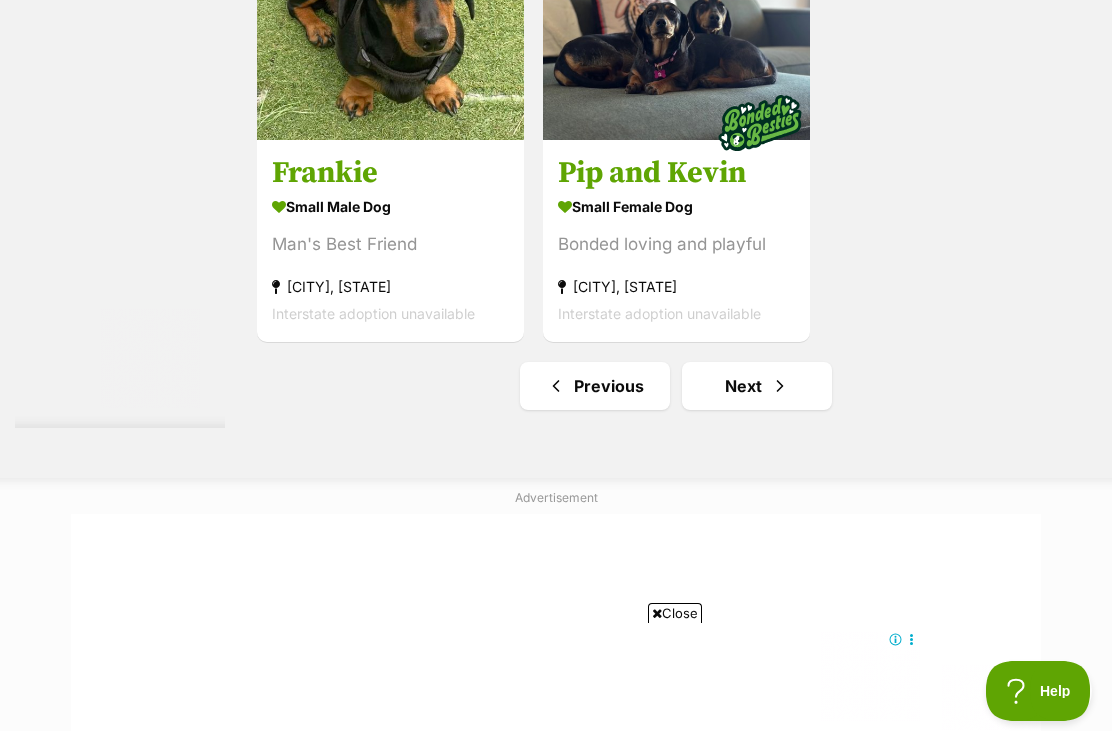 click at bounding box center (780, 386) 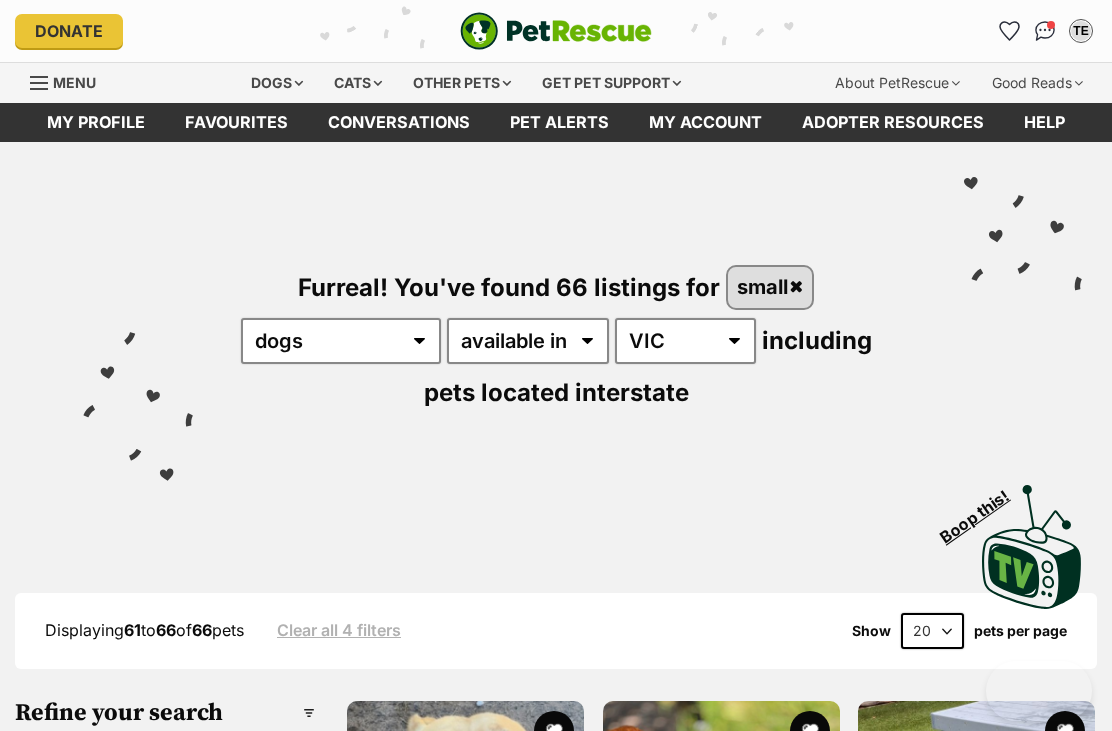 scroll, scrollTop: 692, scrollLeft: 0, axis: vertical 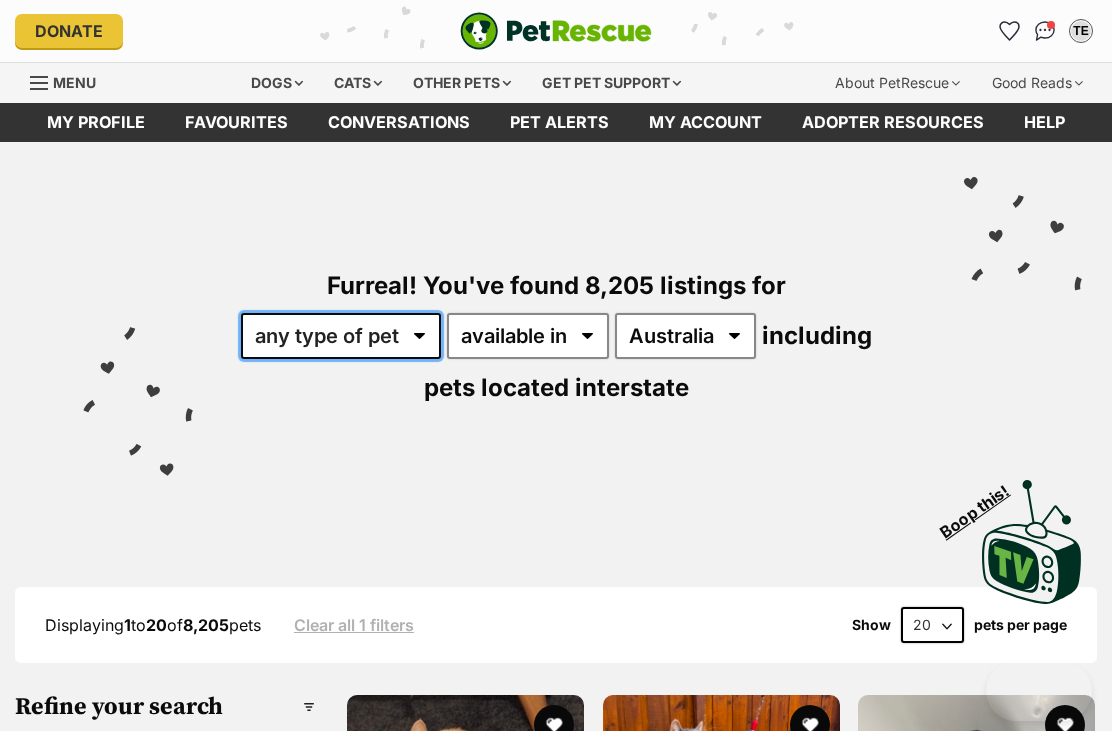 click on "any type of pet
cats
dogs
other pets" at bounding box center [341, 336] 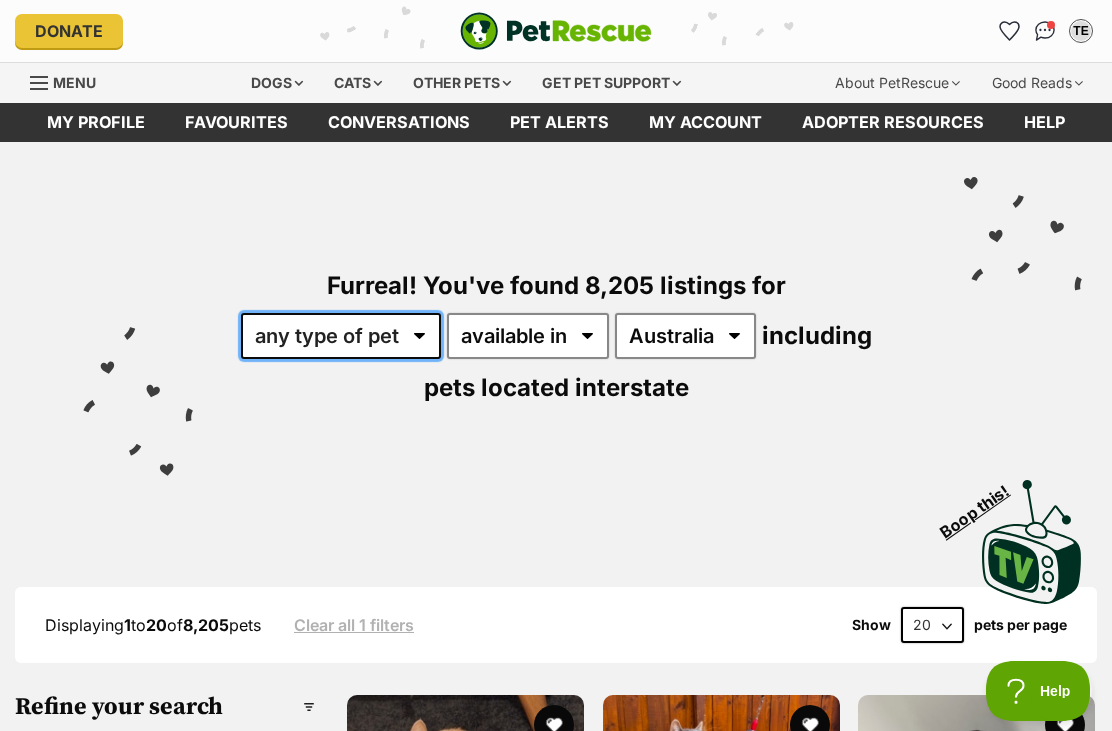 scroll, scrollTop: 0, scrollLeft: 0, axis: both 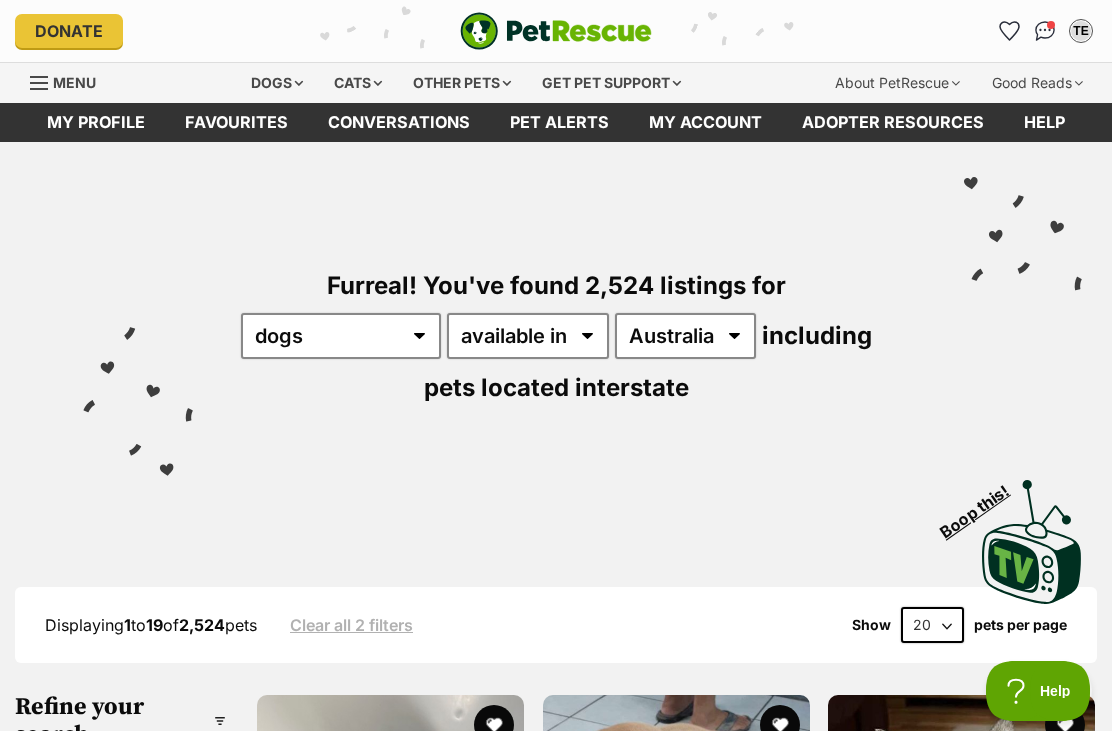click on "Other pets" at bounding box center (462, 83) 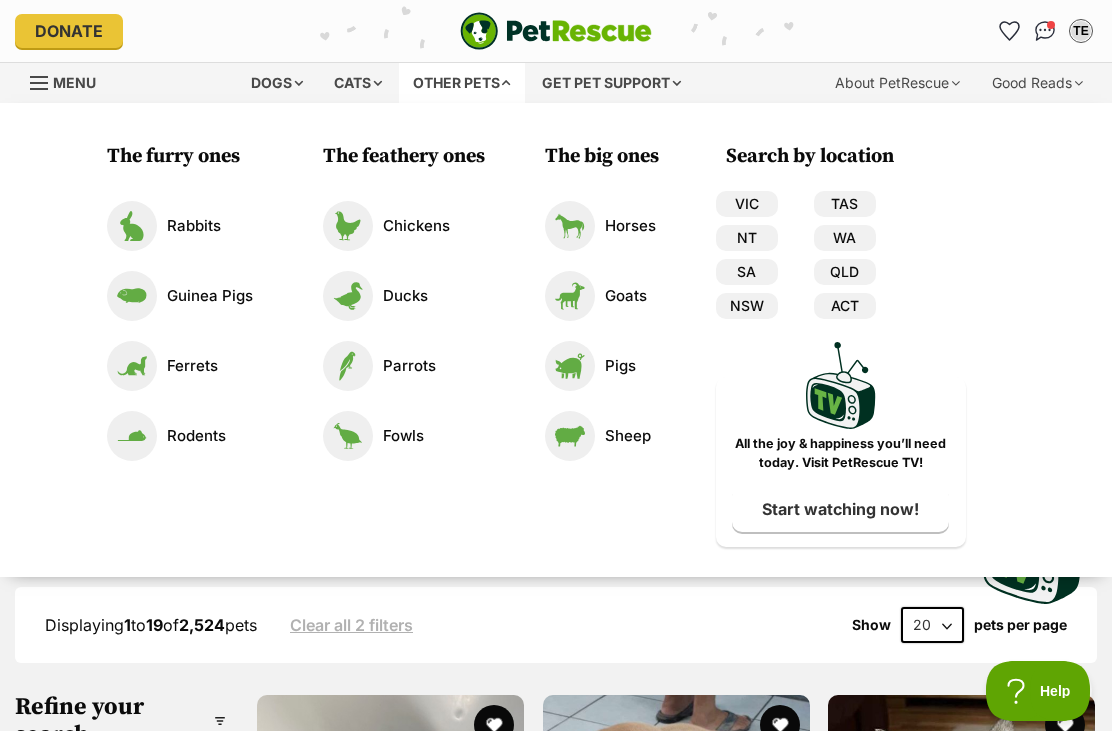 click on "Guinea Pigs" at bounding box center [180, 296] 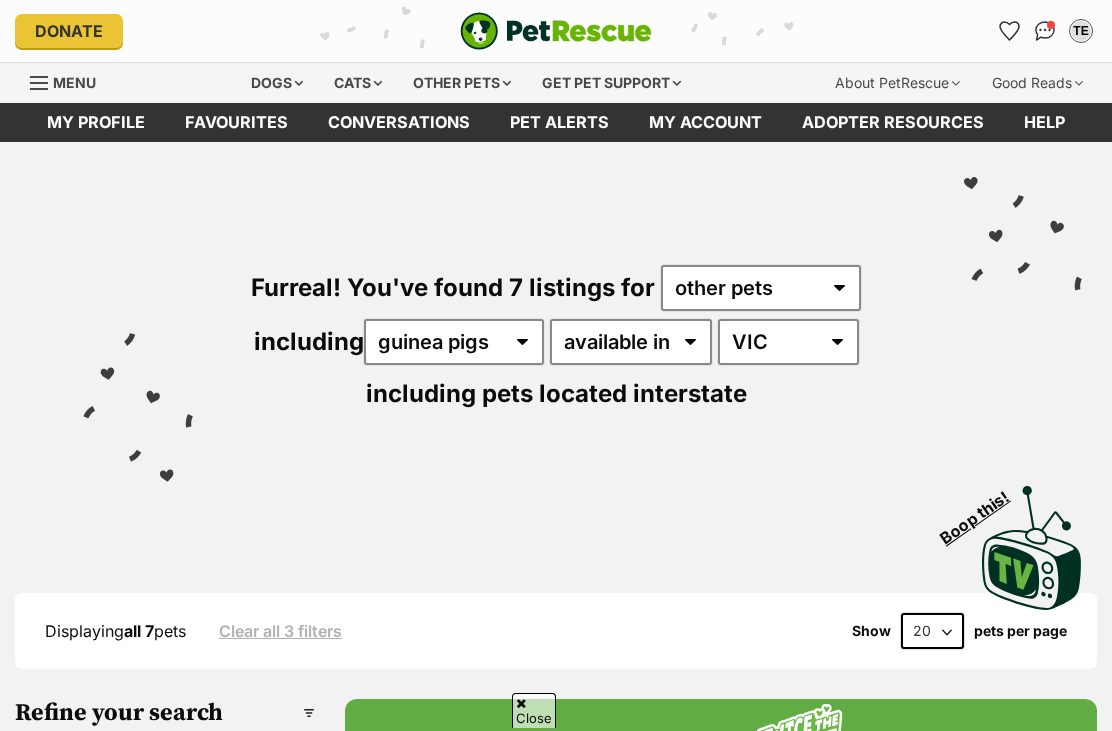 scroll, scrollTop: 424, scrollLeft: 0, axis: vertical 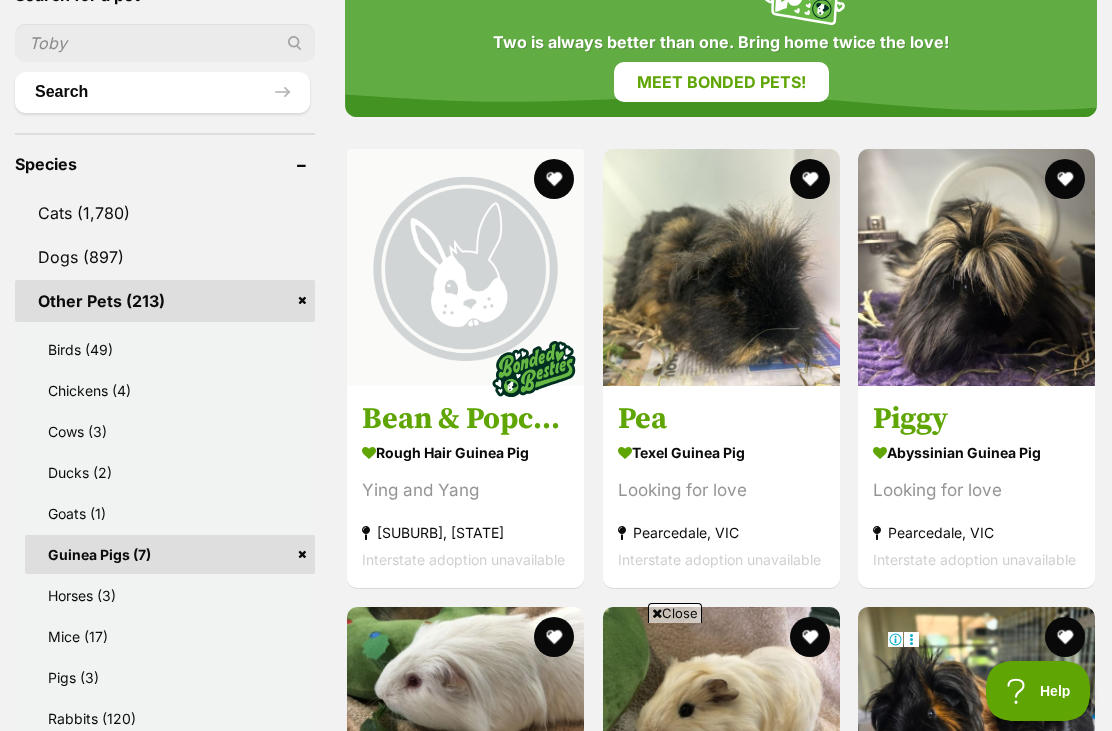 click on "Abyssinian Guinea Pig
Looking for love
Pearcedale, VIC
Interstate adoption unavailable" at bounding box center (976, 505) 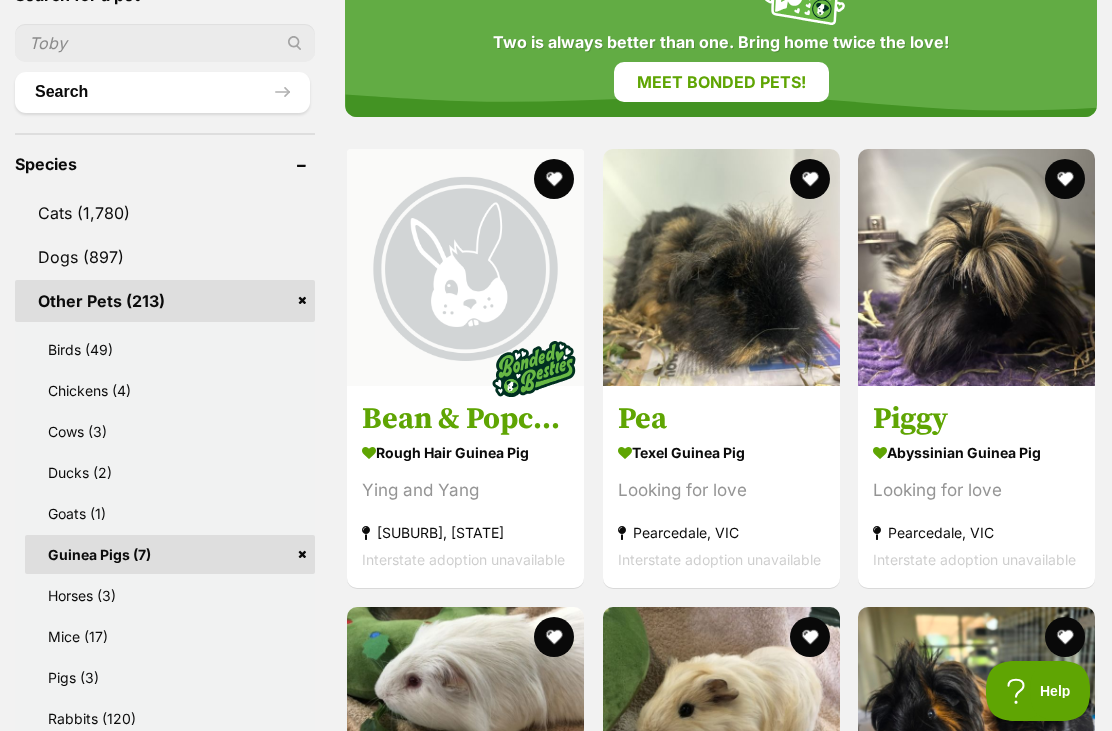 scroll, scrollTop: 0, scrollLeft: 0, axis: both 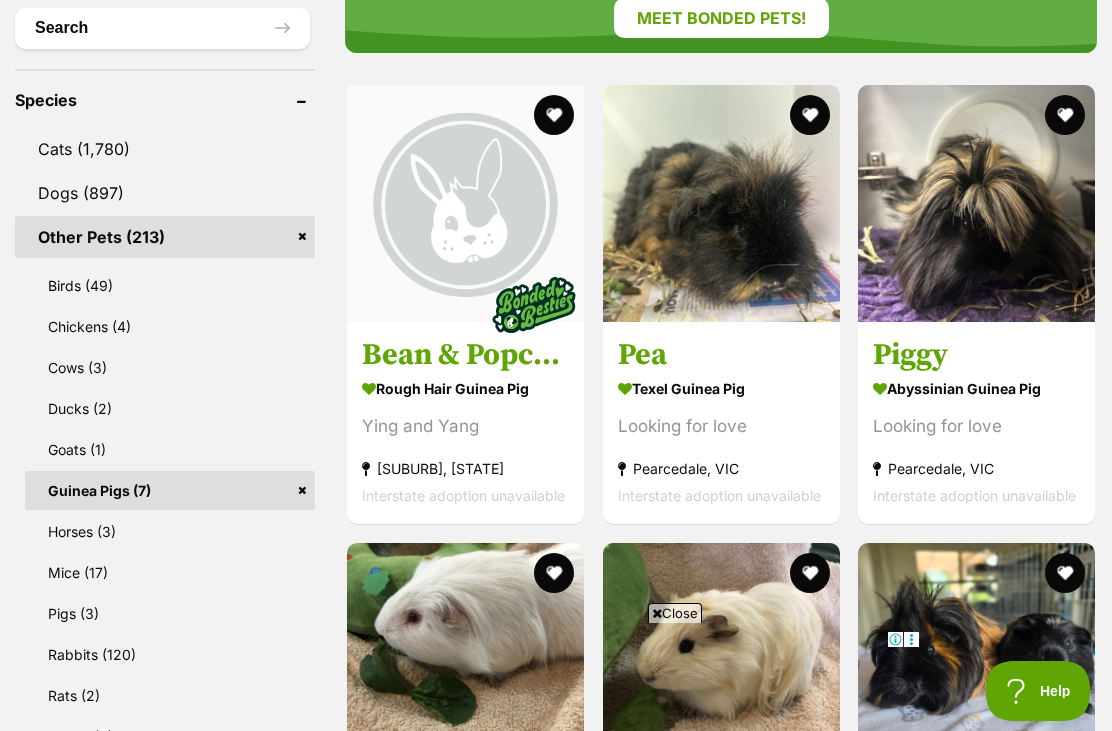 click on "Pearcedale, VIC" at bounding box center [721, 468] 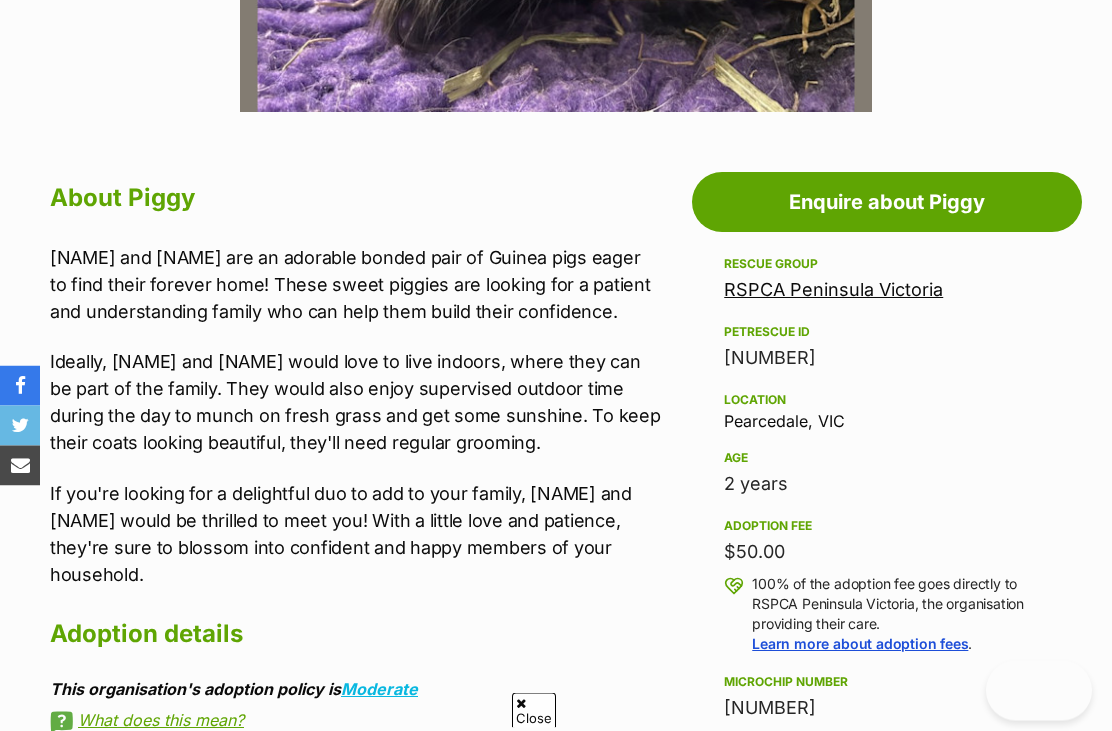 scroll, scrollTop: 963, scrollLeft: 0, axis: vertical 